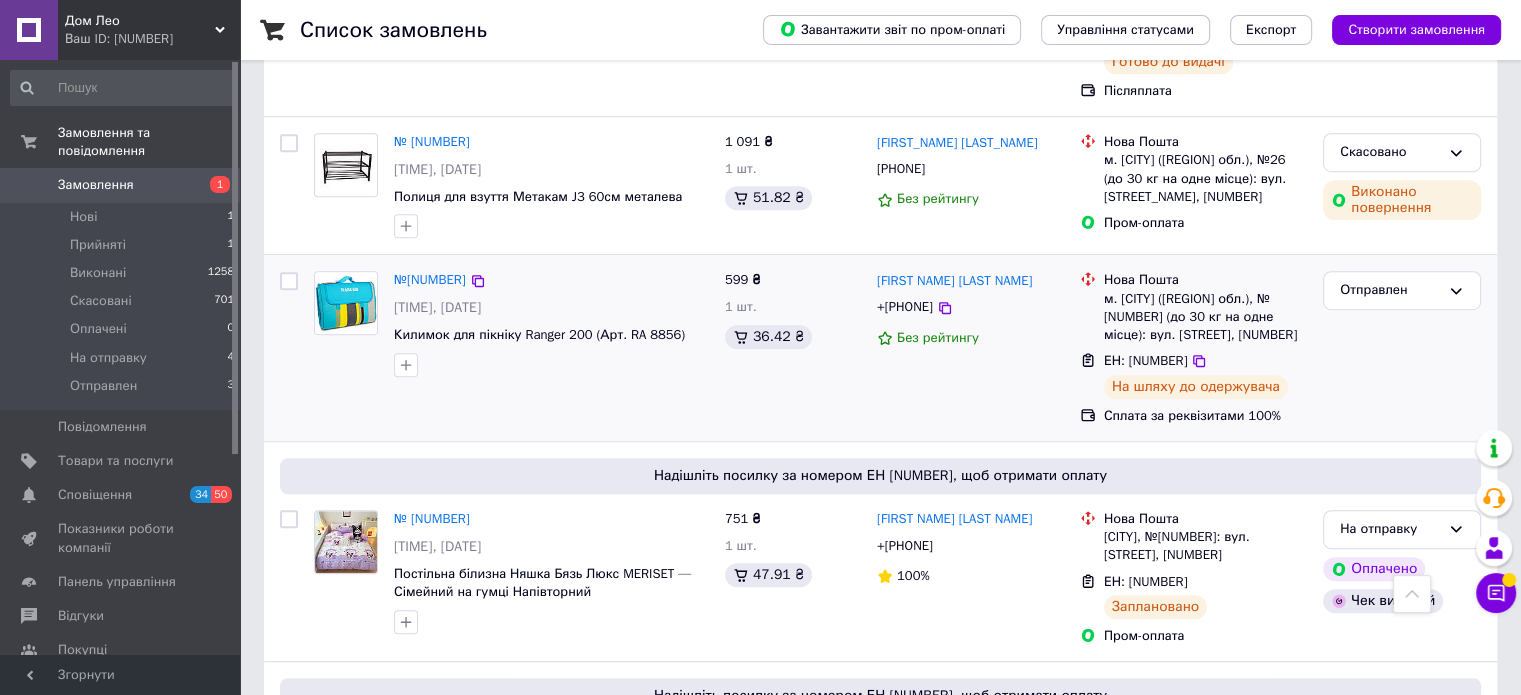 scroll, scrollTop: 1100, scrollLeft: 0, axis: vertical 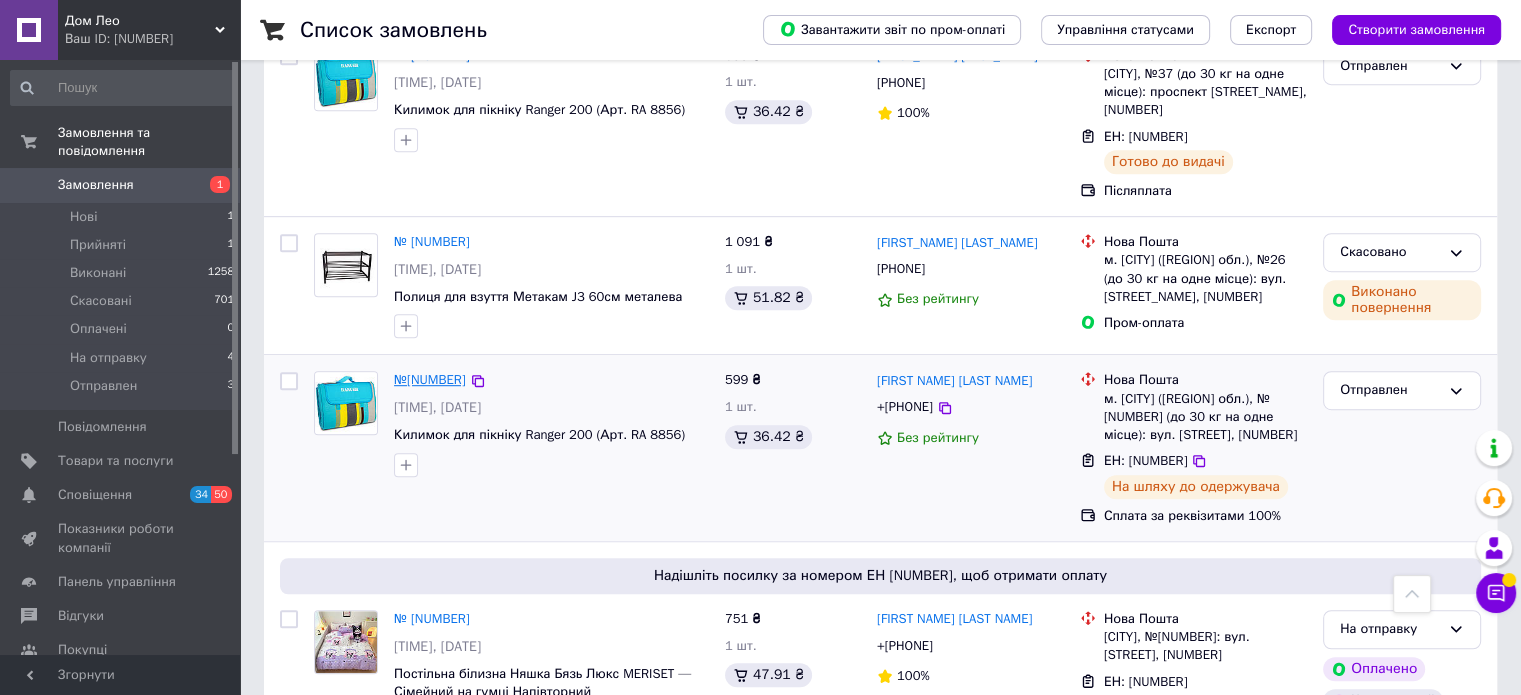 click on "№[NUMBER]" at bounding box center [430, 379] 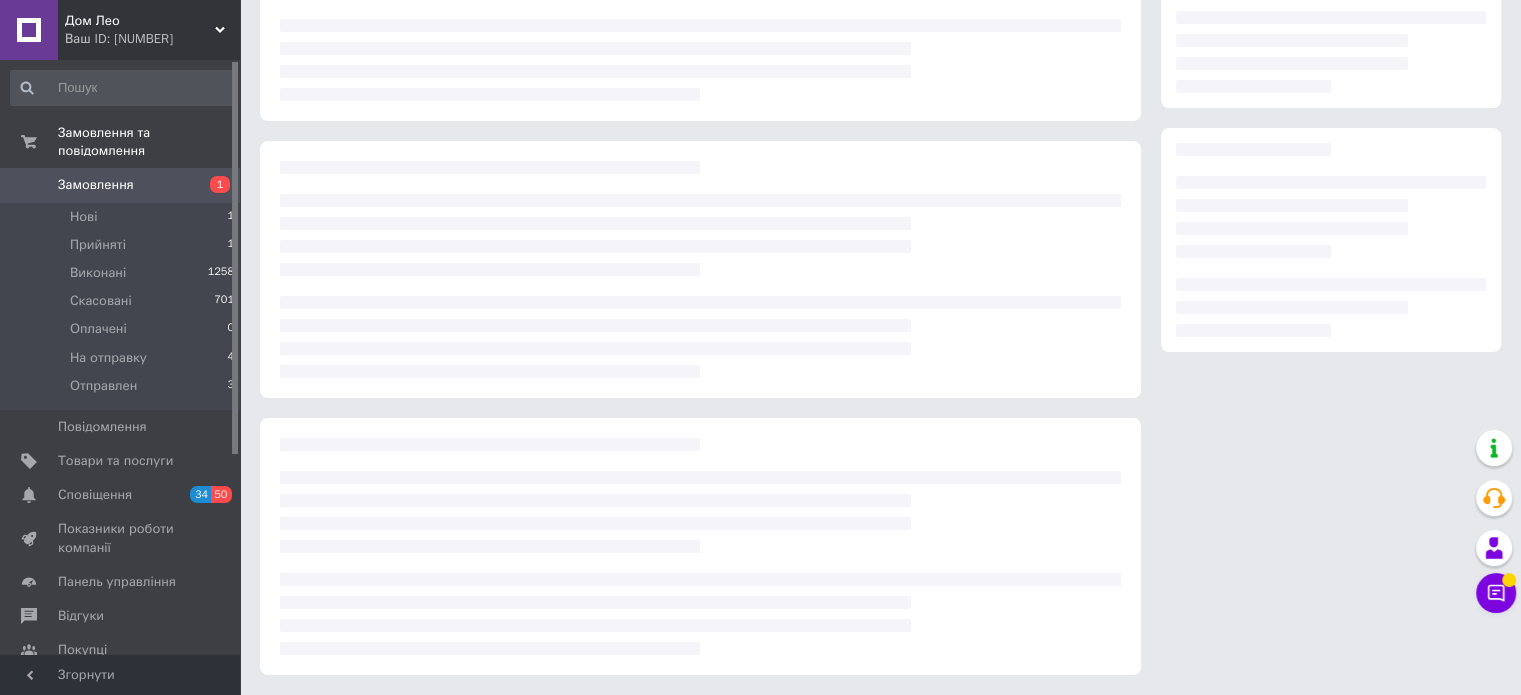 scroll, scrollTop: 0, scrollLeft: 0, axis: both 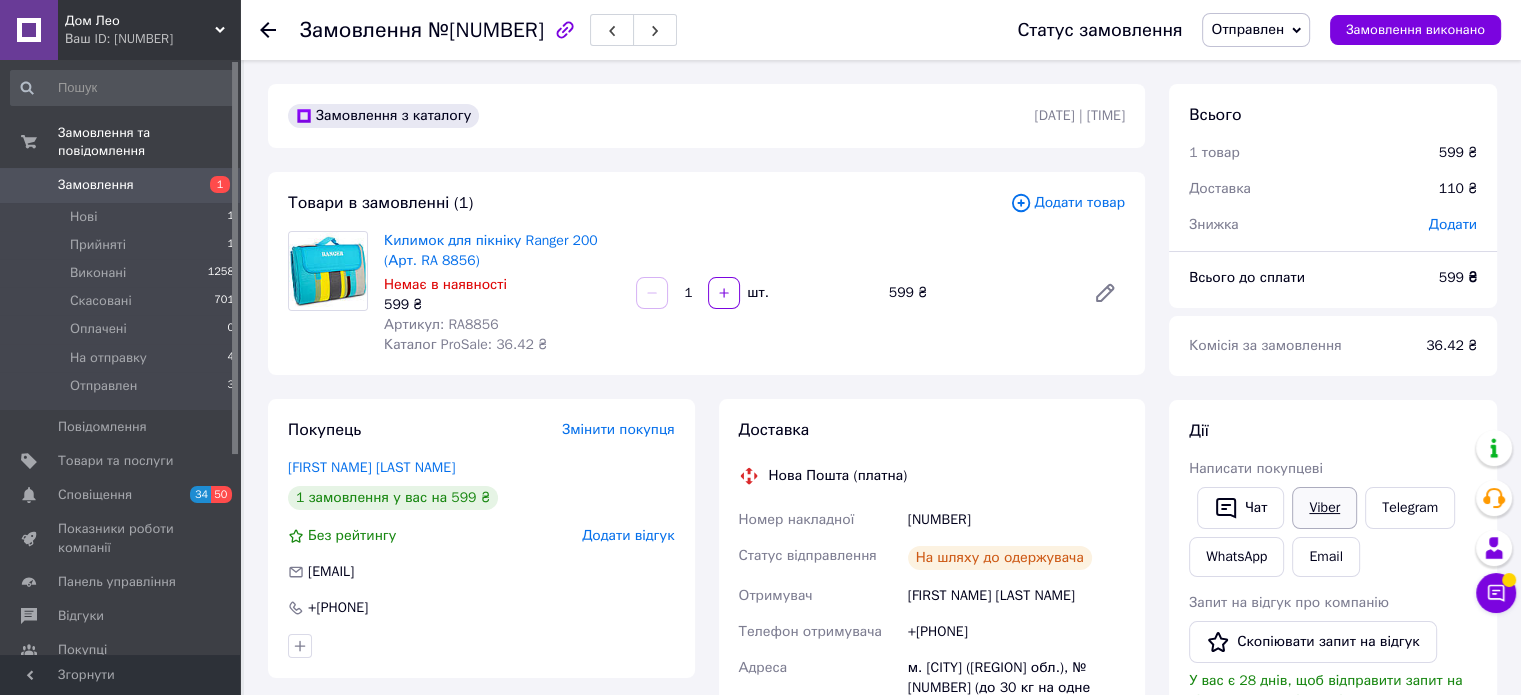 click on "Viber" at bounding box center (1324, 508) 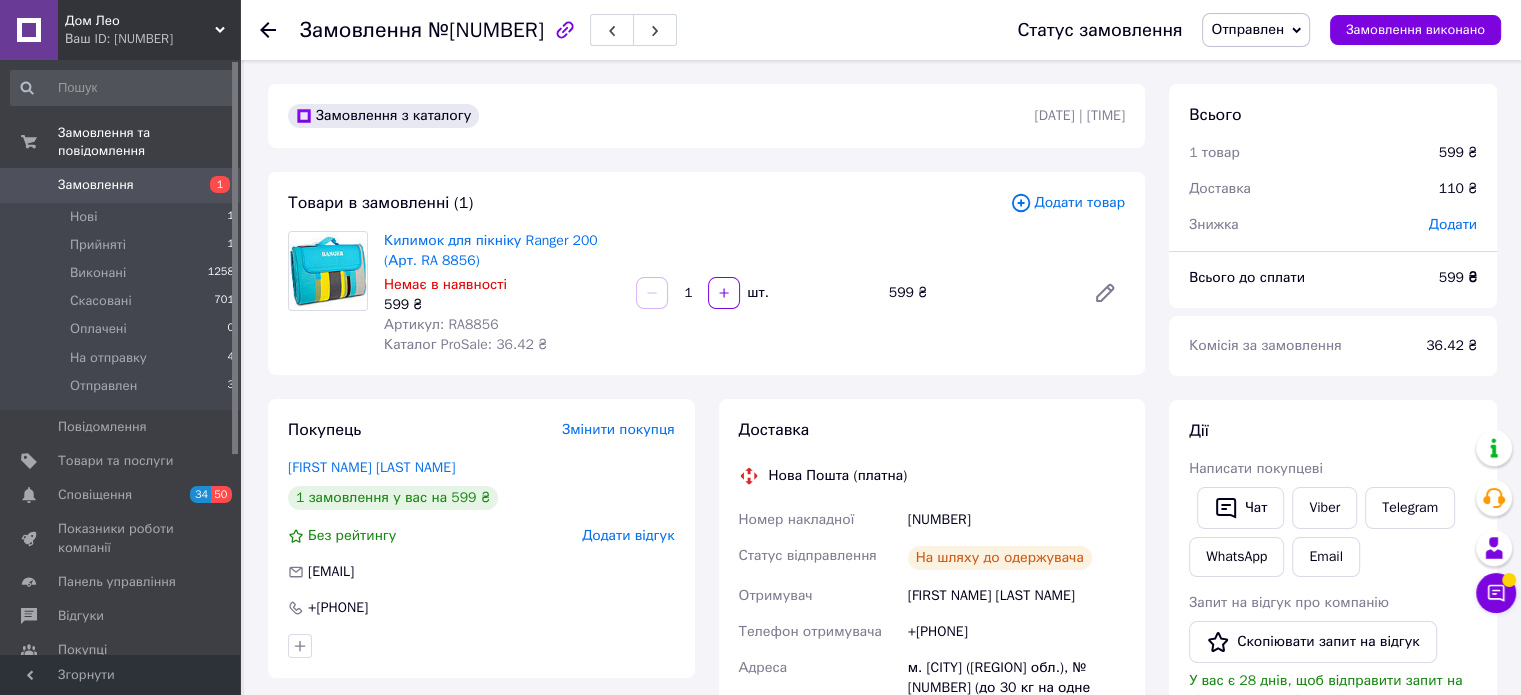 click on "Замовлення" at bounding box center [96, 185] 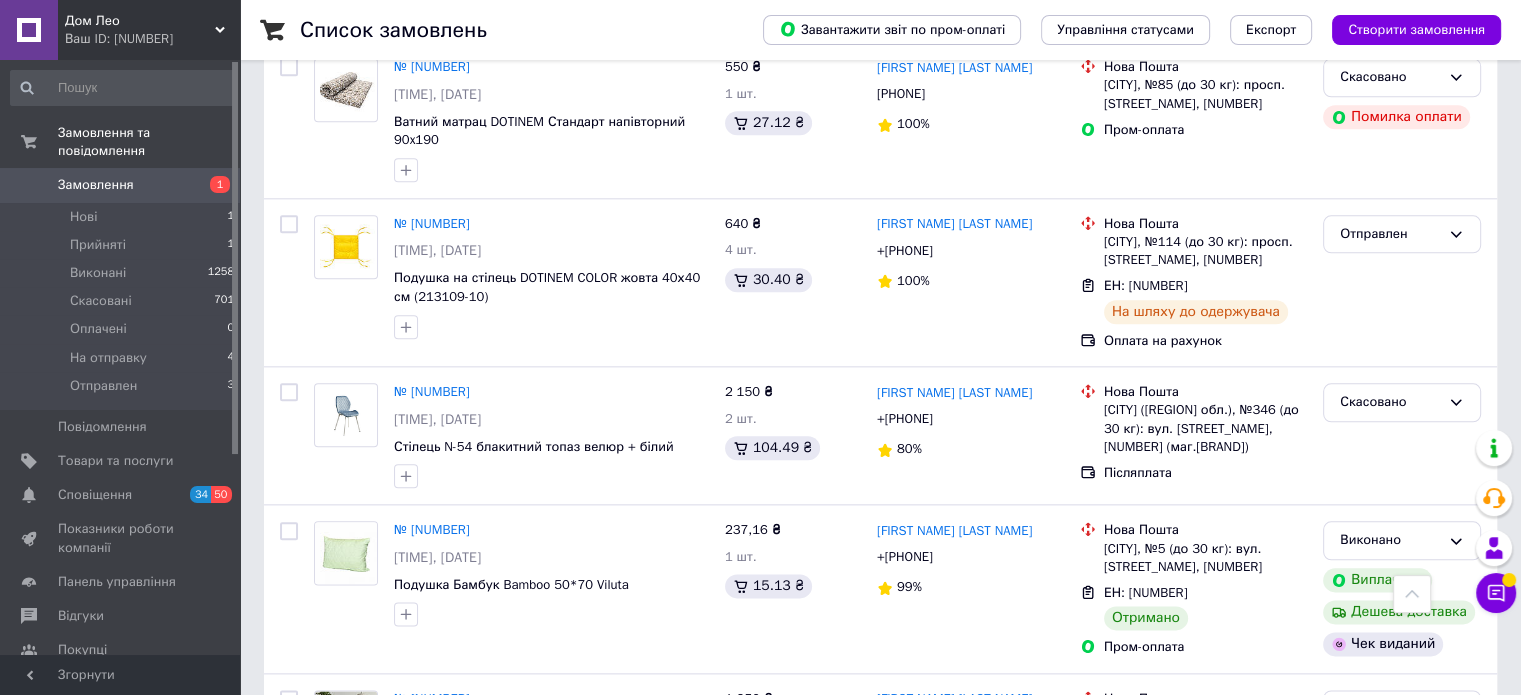 scroll, scrollTop: 2300, scrollLeft: 0, axis: vertical 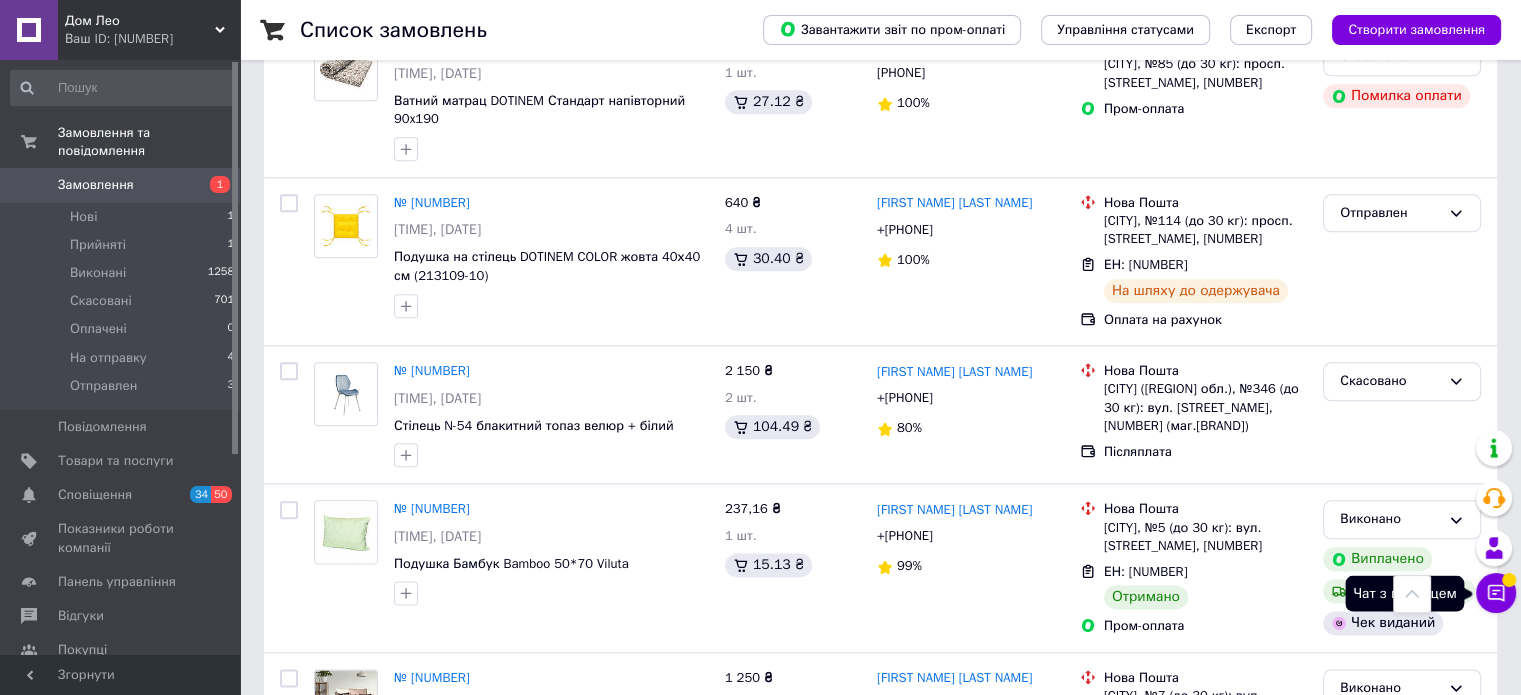 click 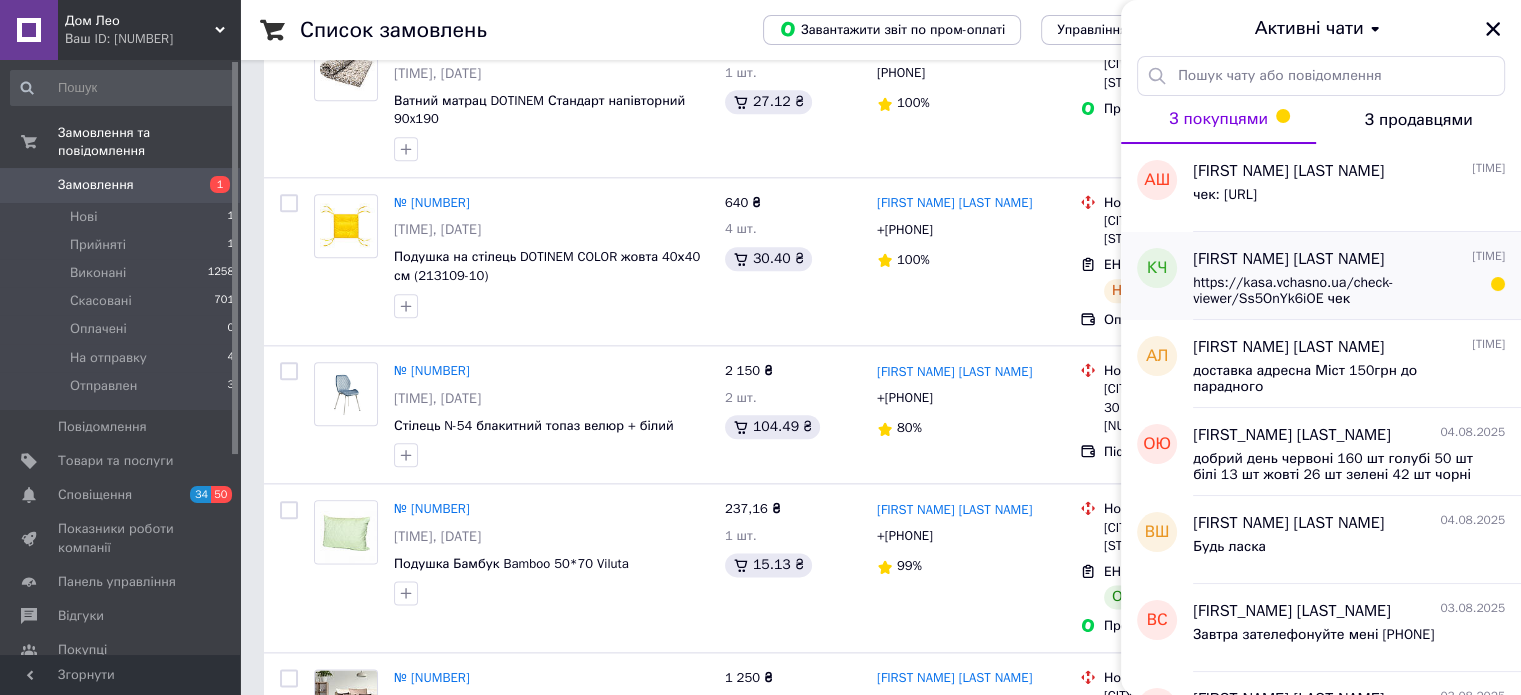 click on "[FIRST NAME] [LAST NAME] [TIME] [URL] чек" at bounding box center [1357, 276] 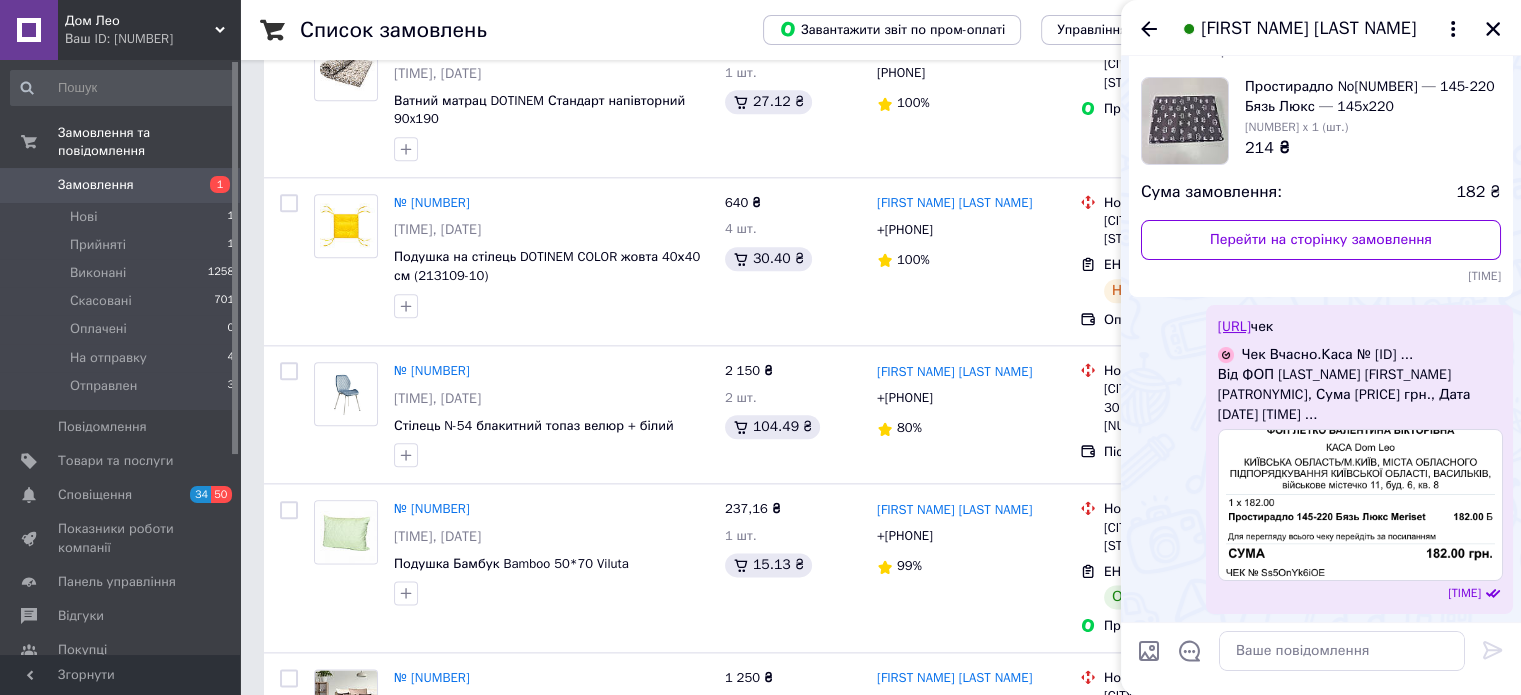 scroll, scrollTop: 125, scrollLeft: 0, axis: vertical 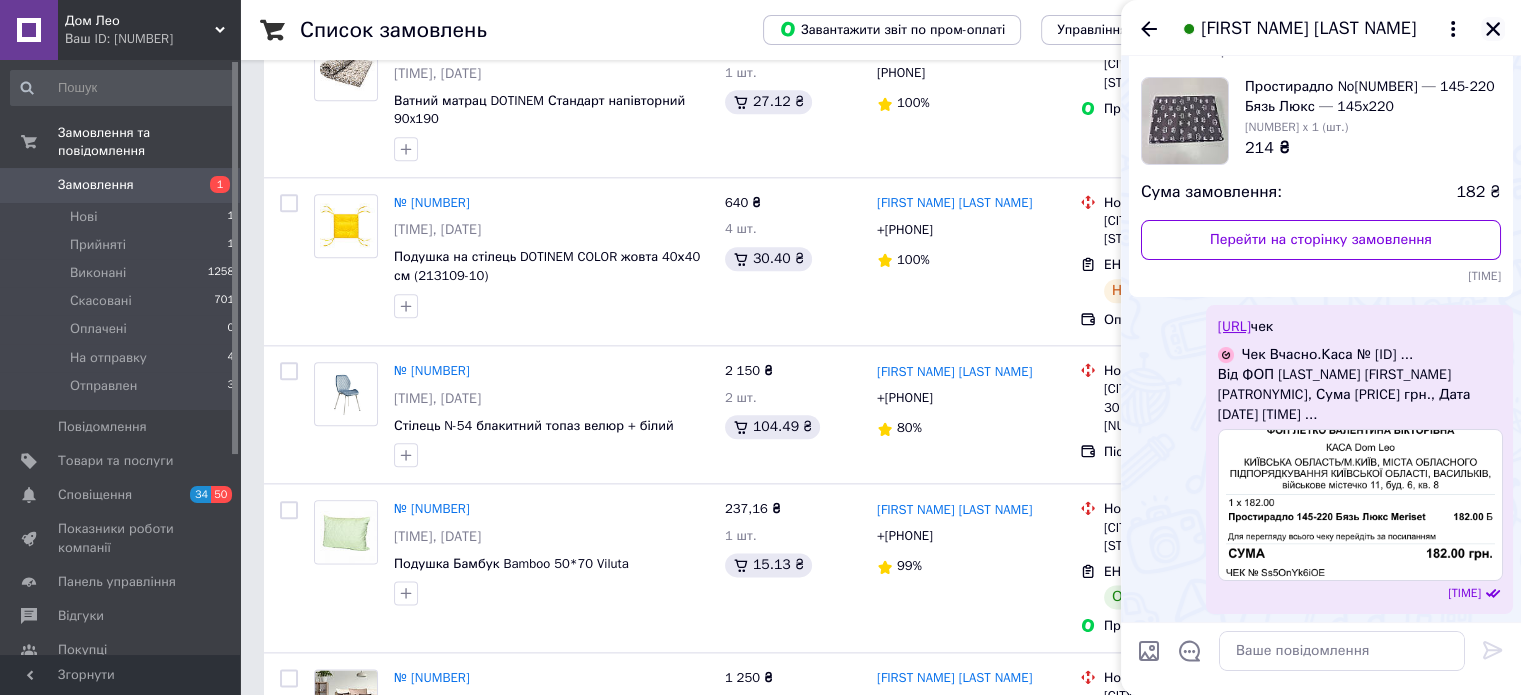 click 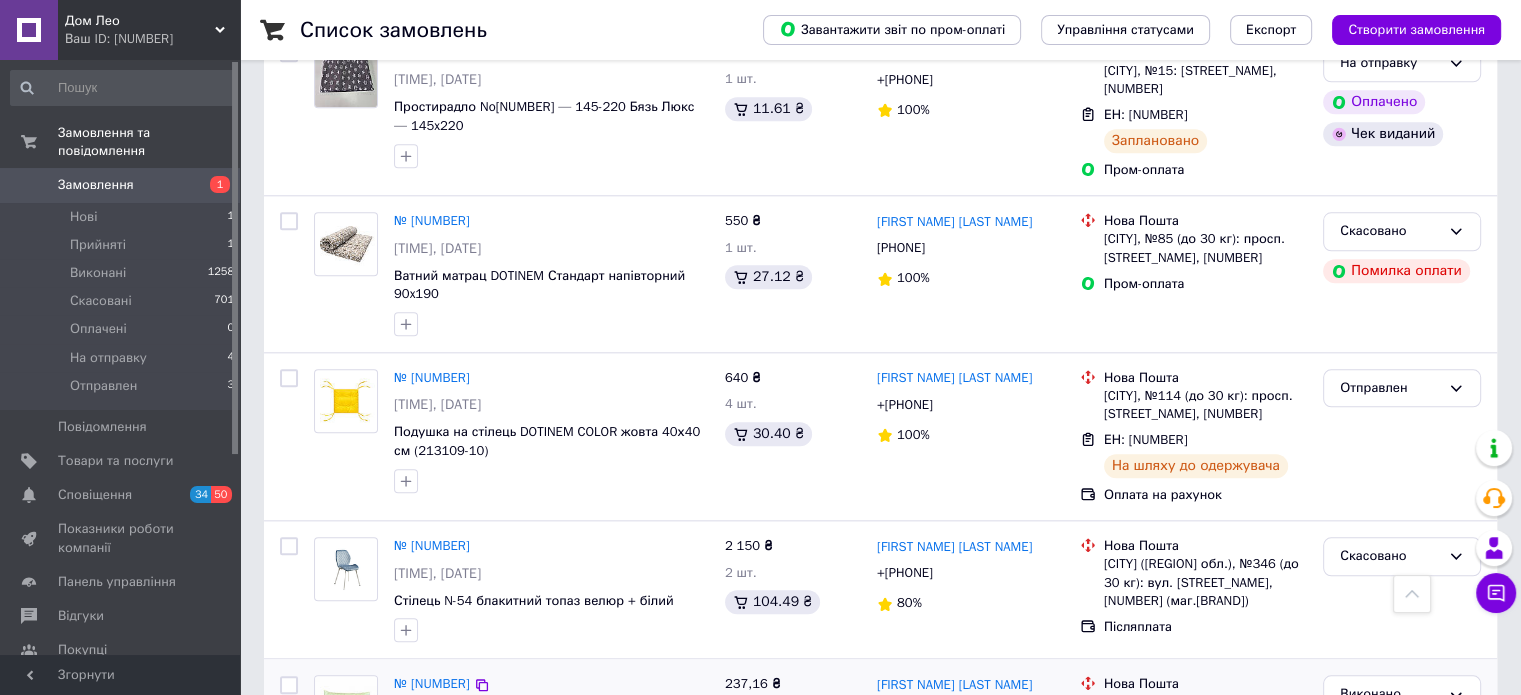 scroll, scrollTop: 1900, scrollLeft: 0, axis: vertical 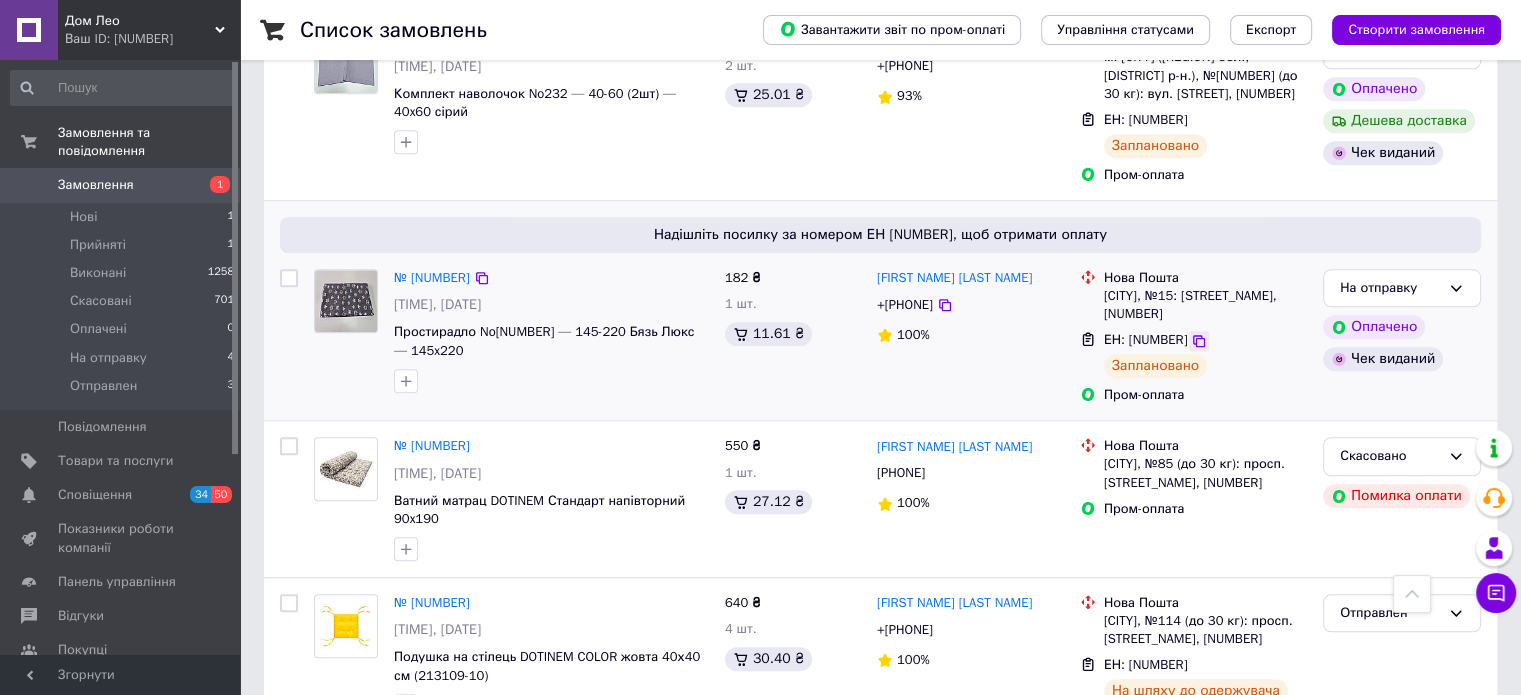 click 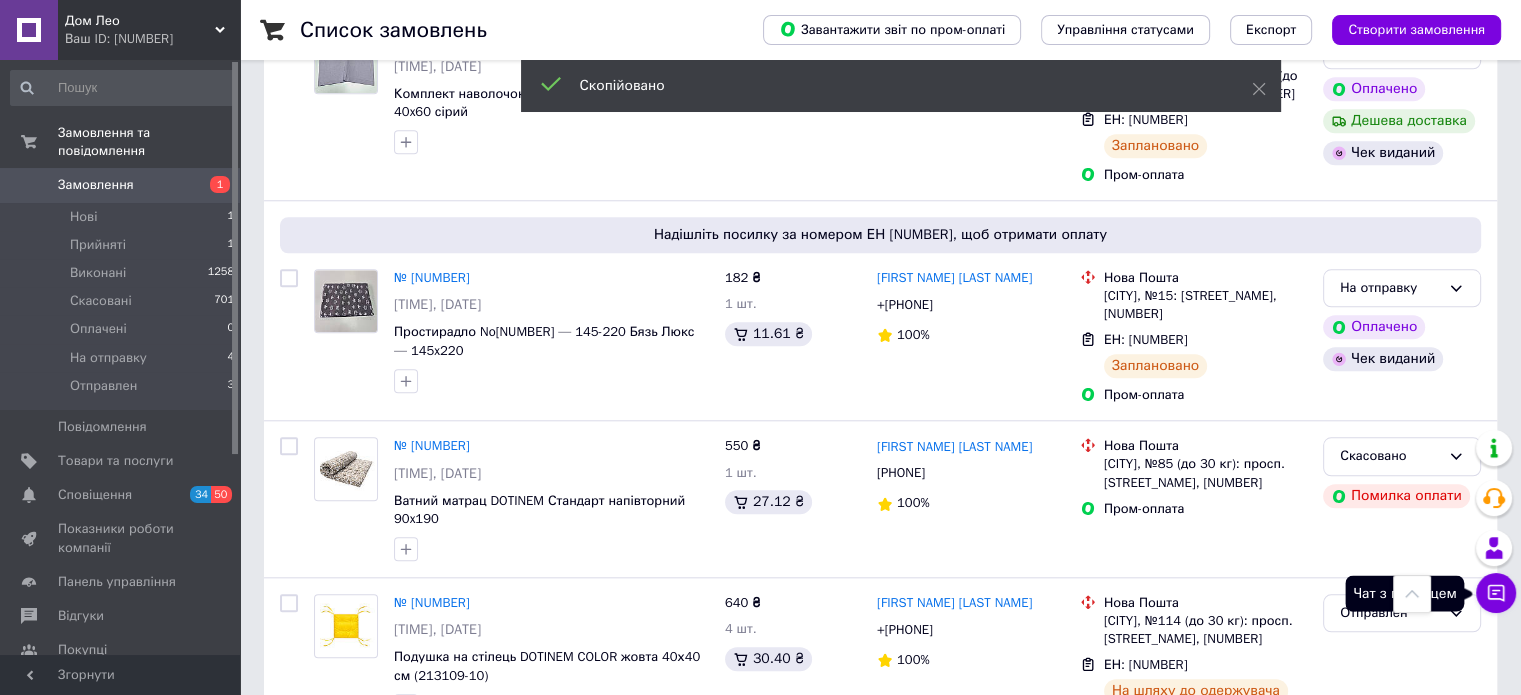 click 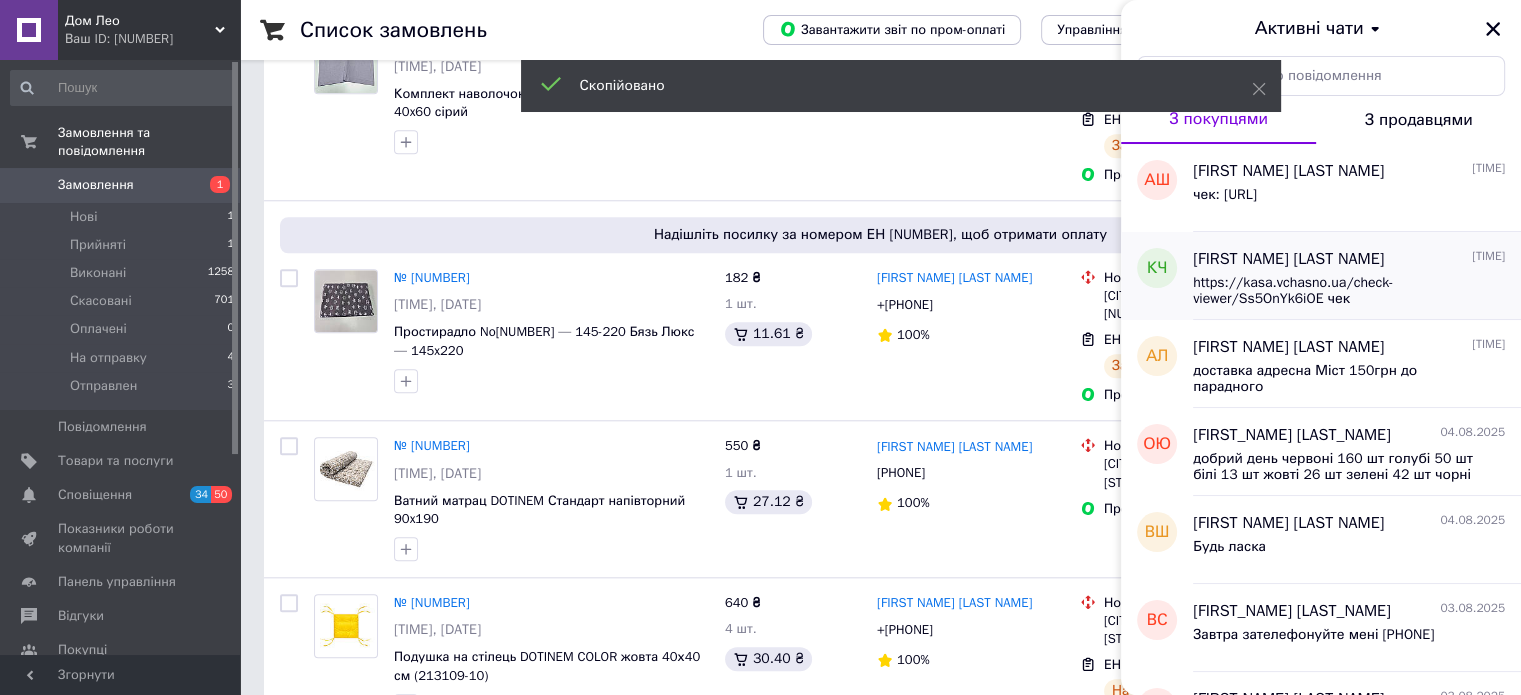 click on "[FIRST NAME] [LAST NAME] [TIME] [URL] чек" at bounding box center (1357, 276) 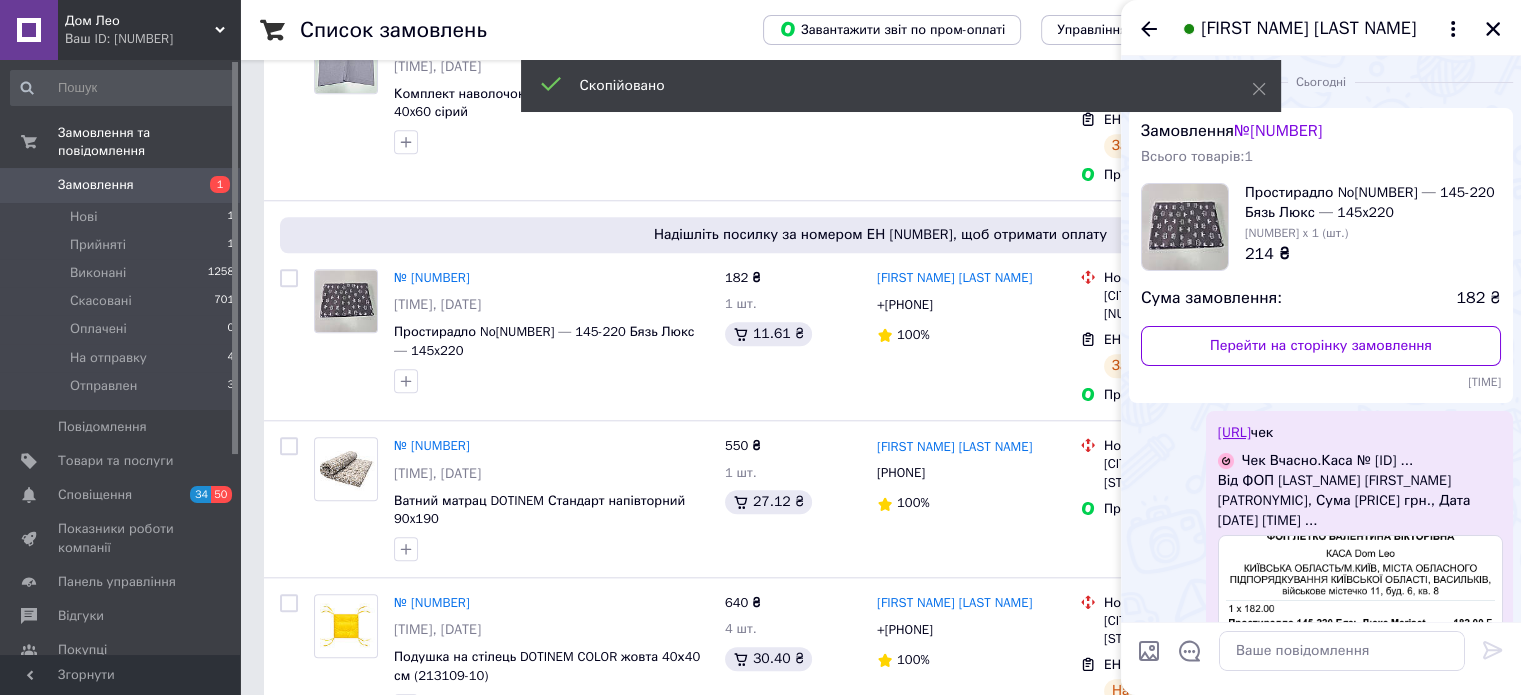 scroll, scrollTop: 125, scrollLeft: 0, axis: vertical 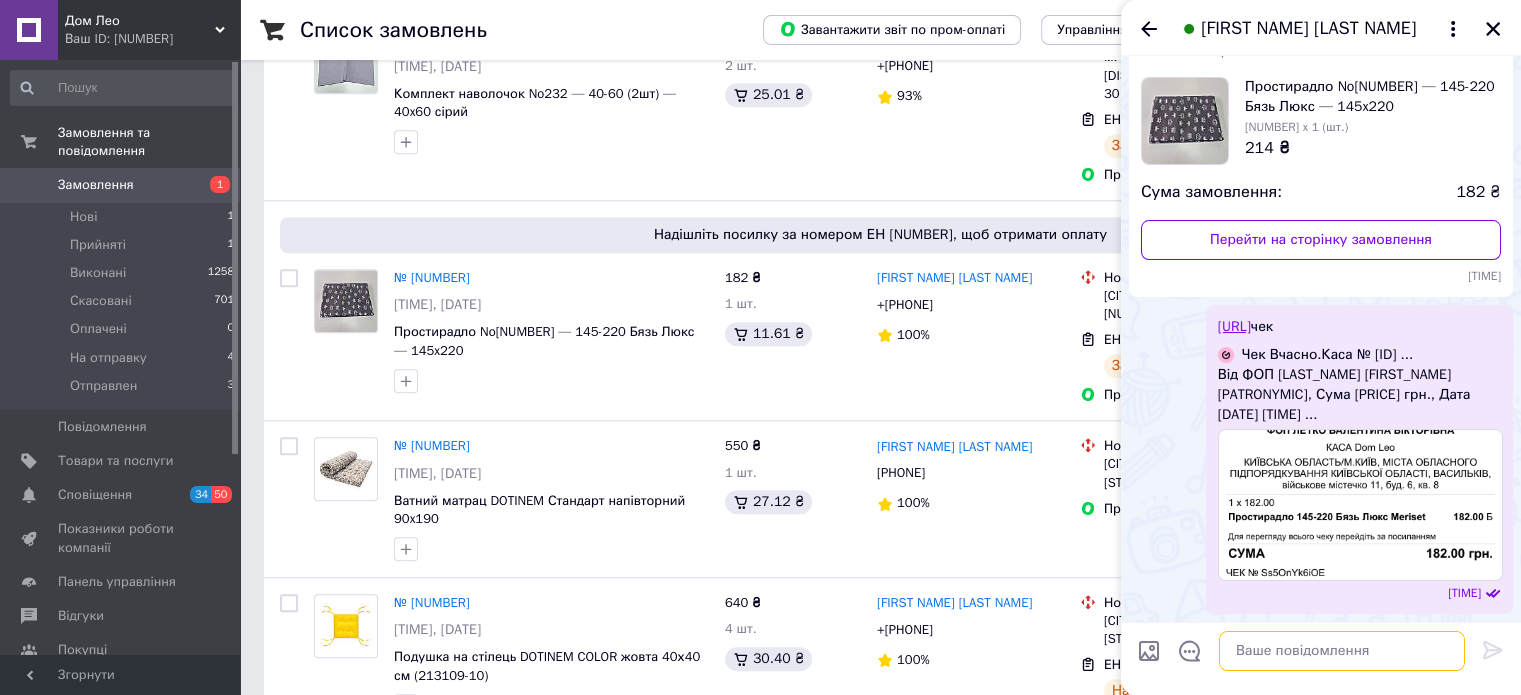 click at bounding box center [1342, 651] 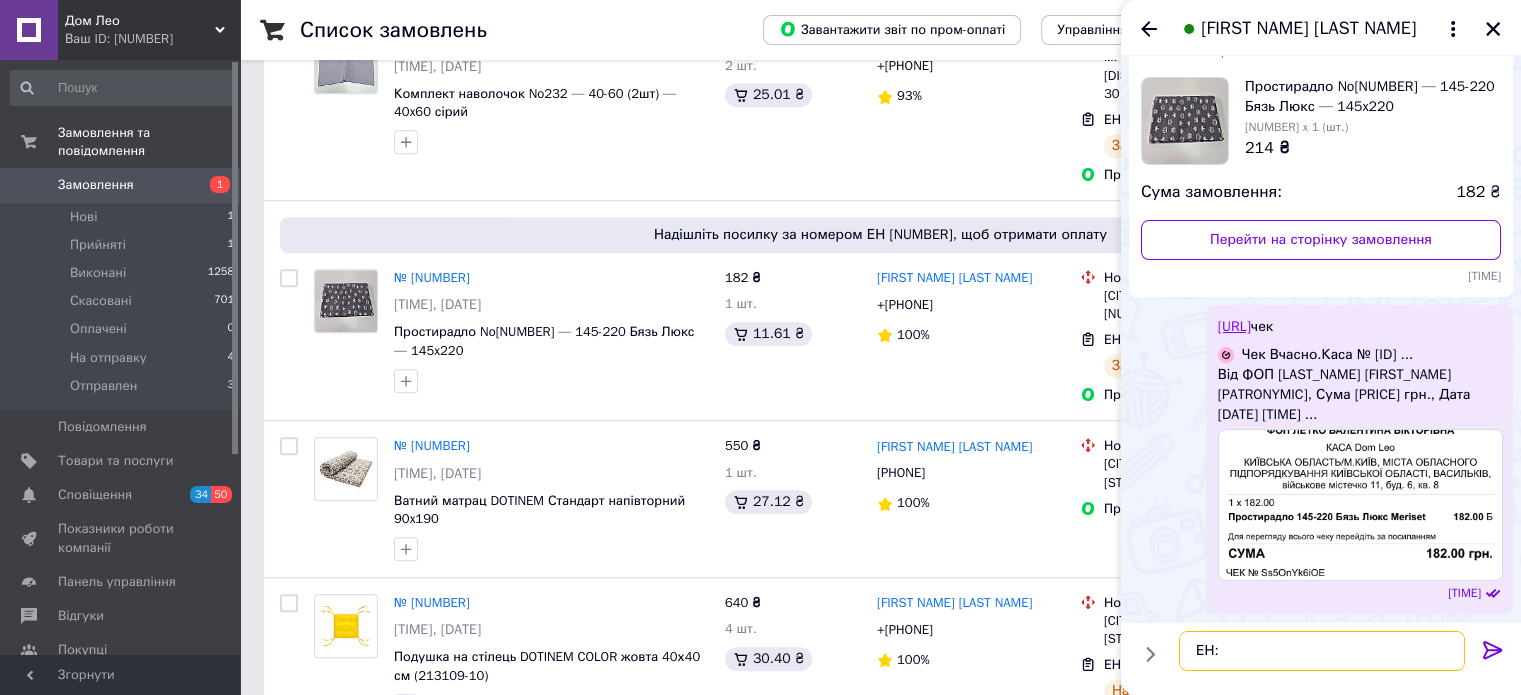 paste on "[NUMBER]" 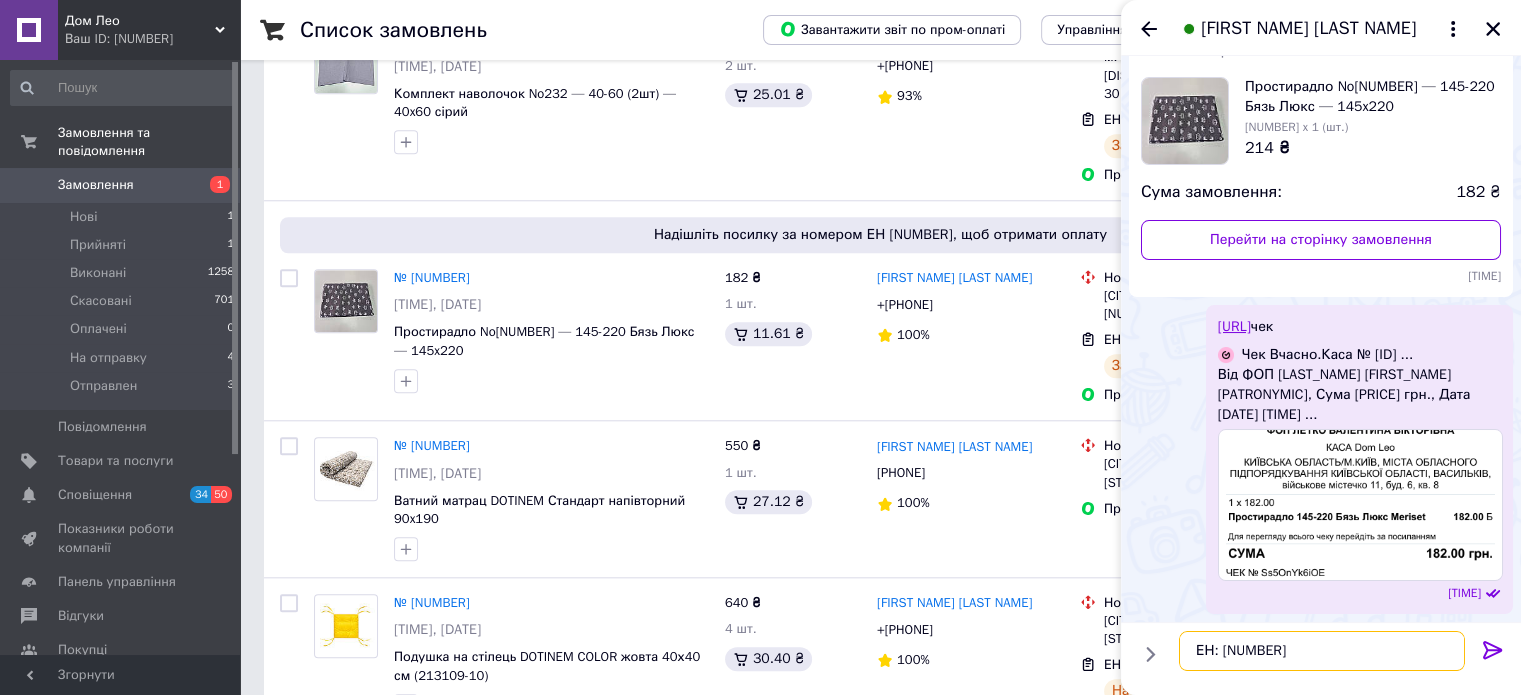 scroll, scrollTop: 33, scrollLeft: 0, axis: vertical 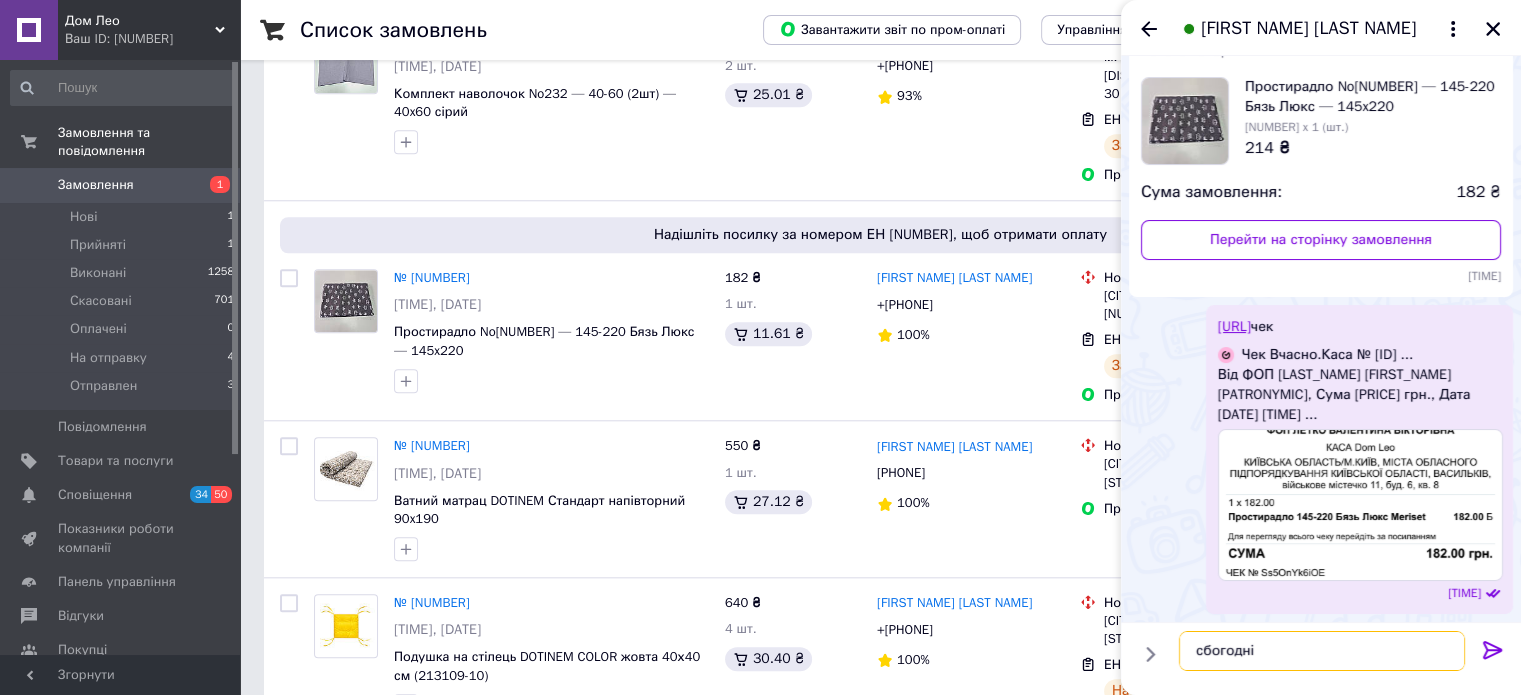 click on "ЕН: [NUMBER]
сбогодні" at bounding box center [1322, 651] 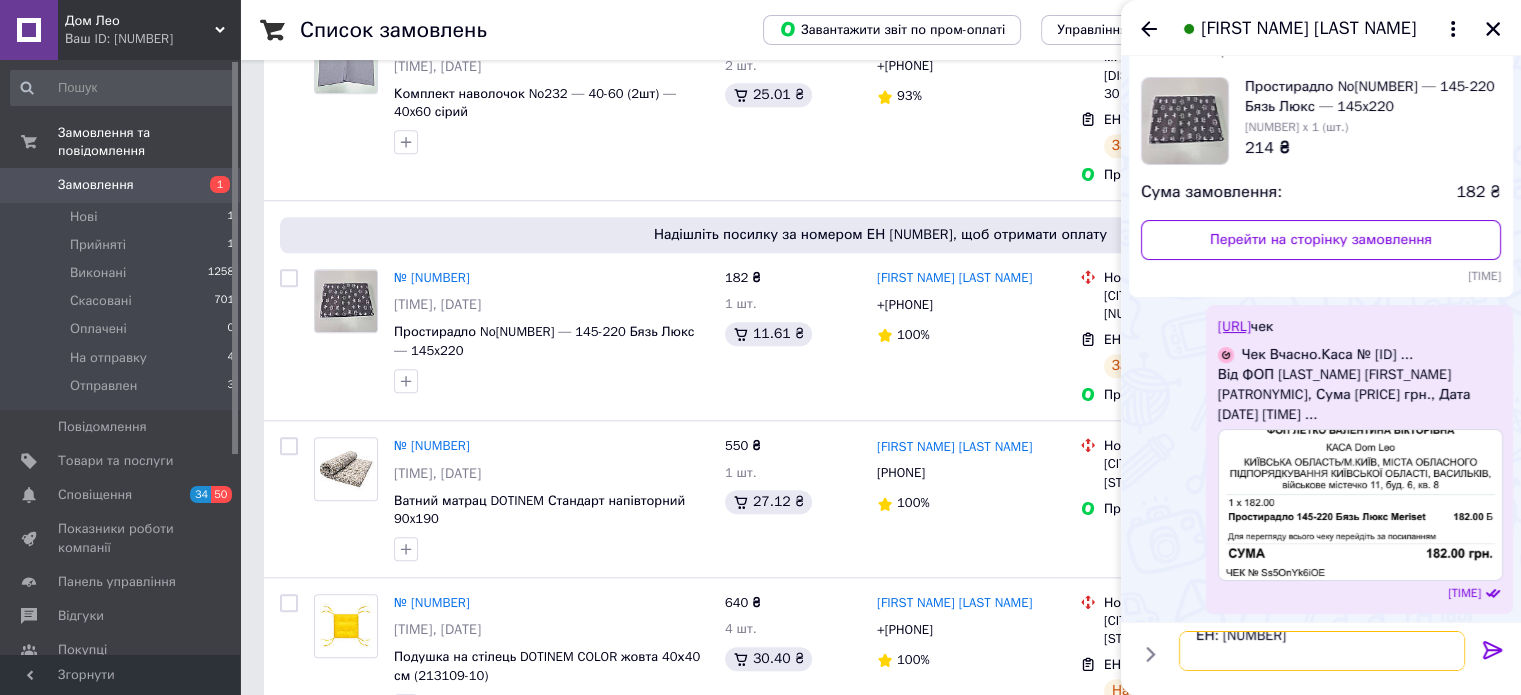 scroll, scrollTop: 0, scrollLeft: 0, axis: both 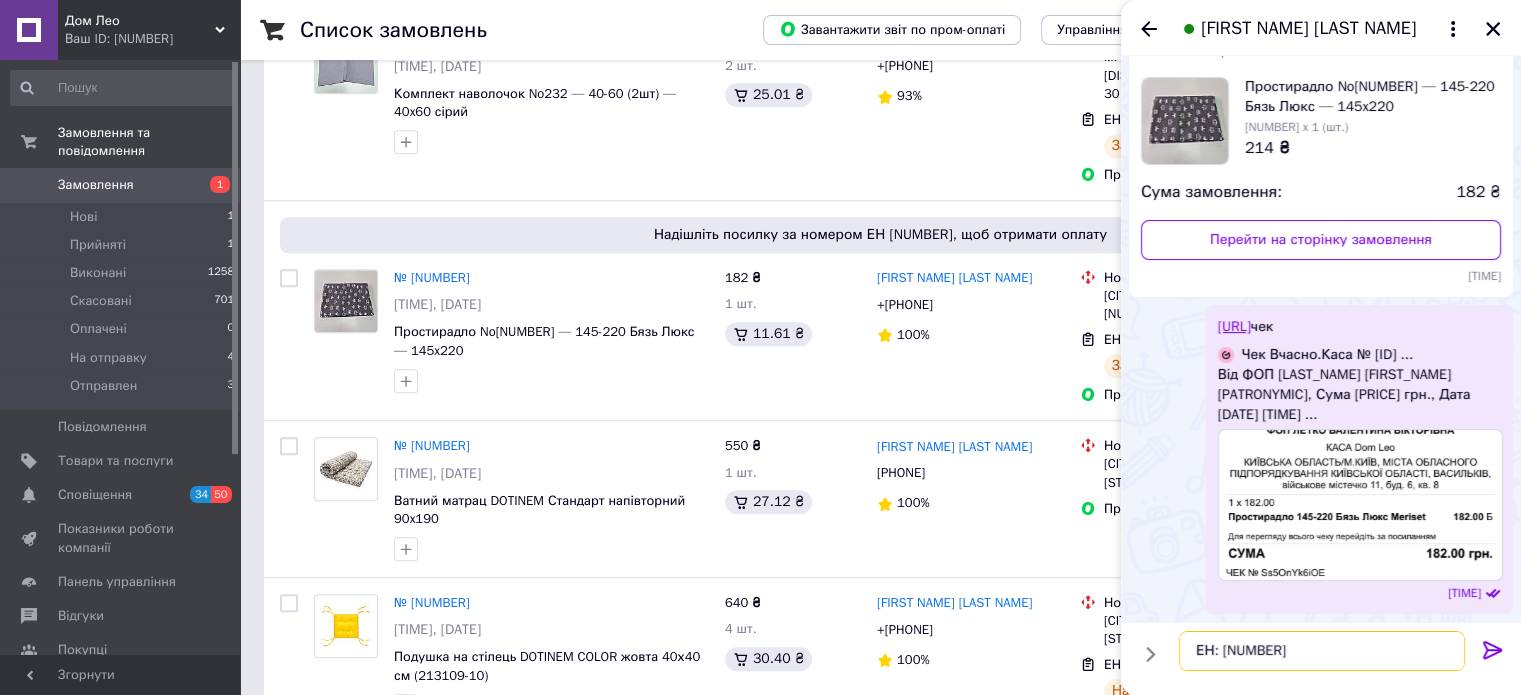 click on "ЕН: [NUMBER]
сьогодні" at bounding box center [1322, 651] 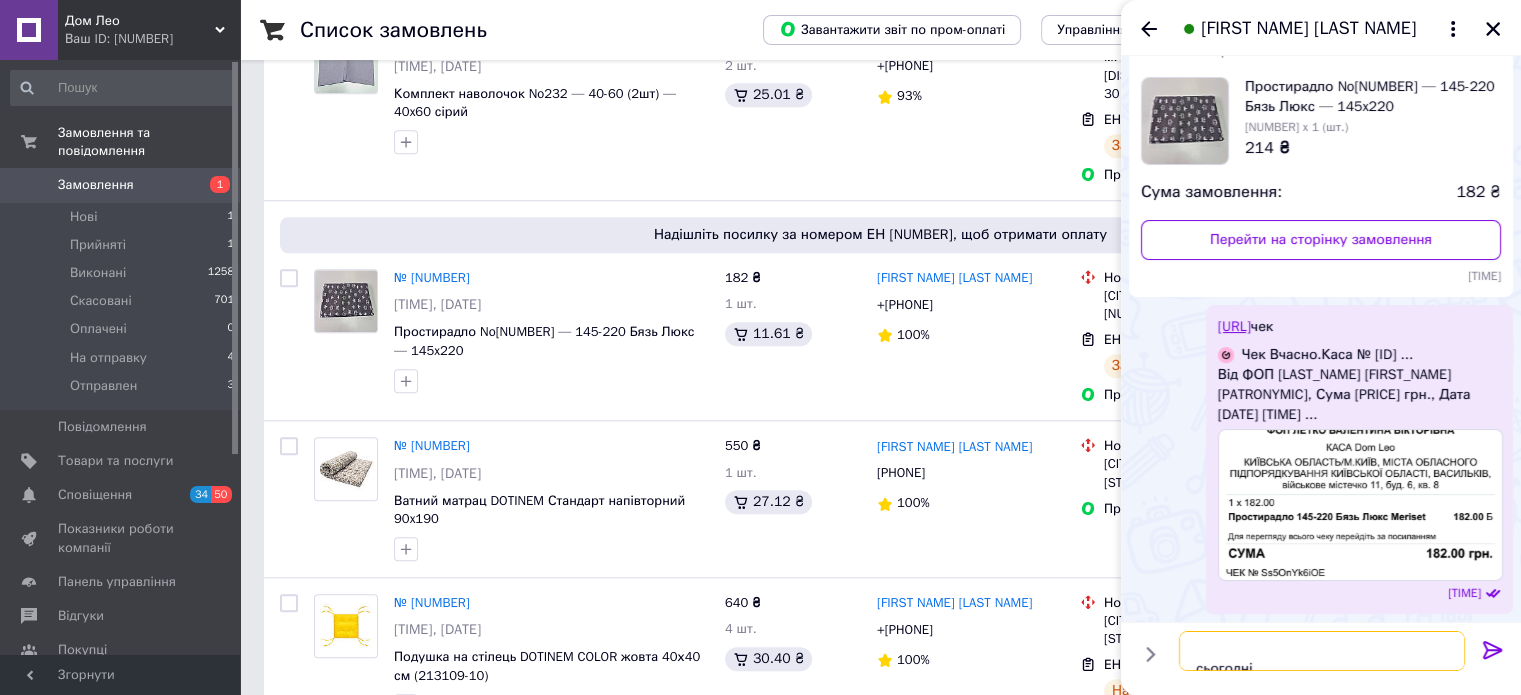 scroll, scrollTop: 88, scrollLeft: 0, axis: vertical 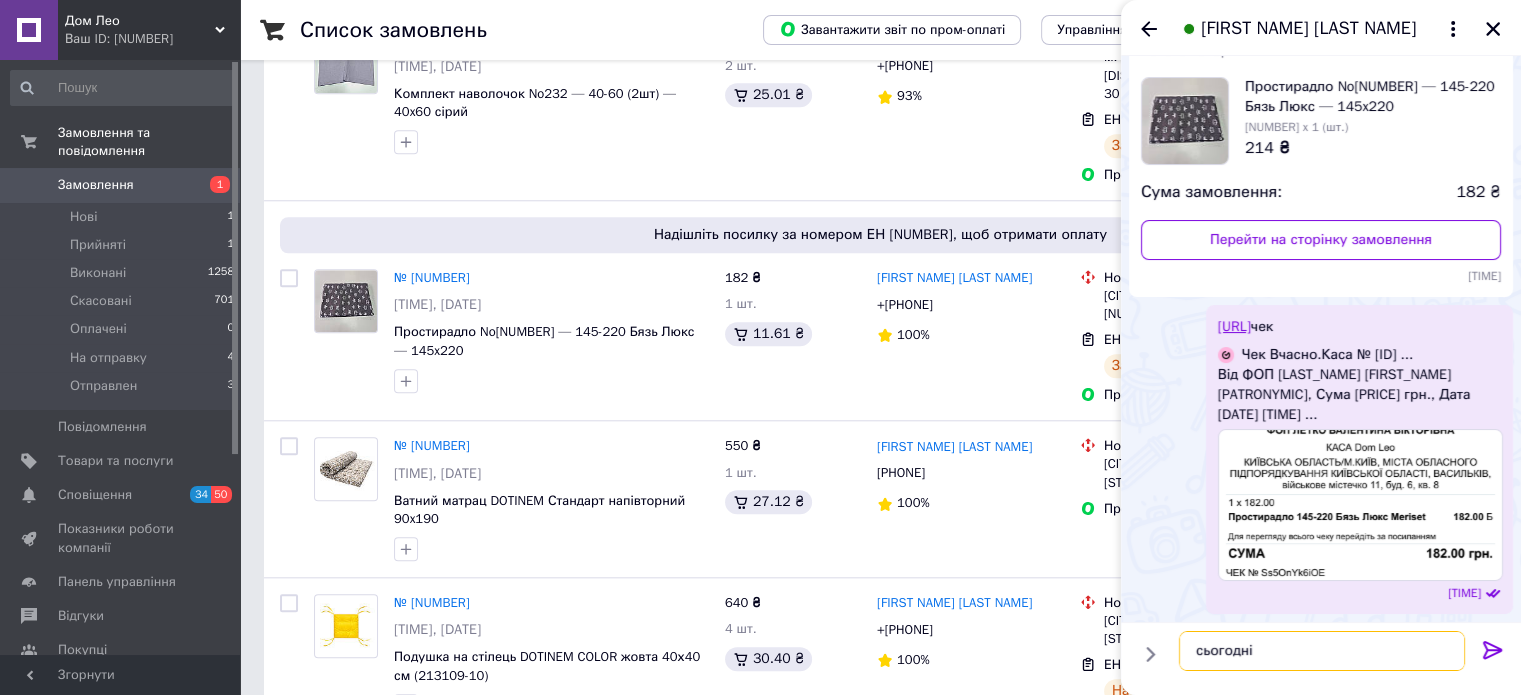 click on "Вітаємо
ЕН: [NUMBER]
сьогодні" at bounding box center (1322, 651) 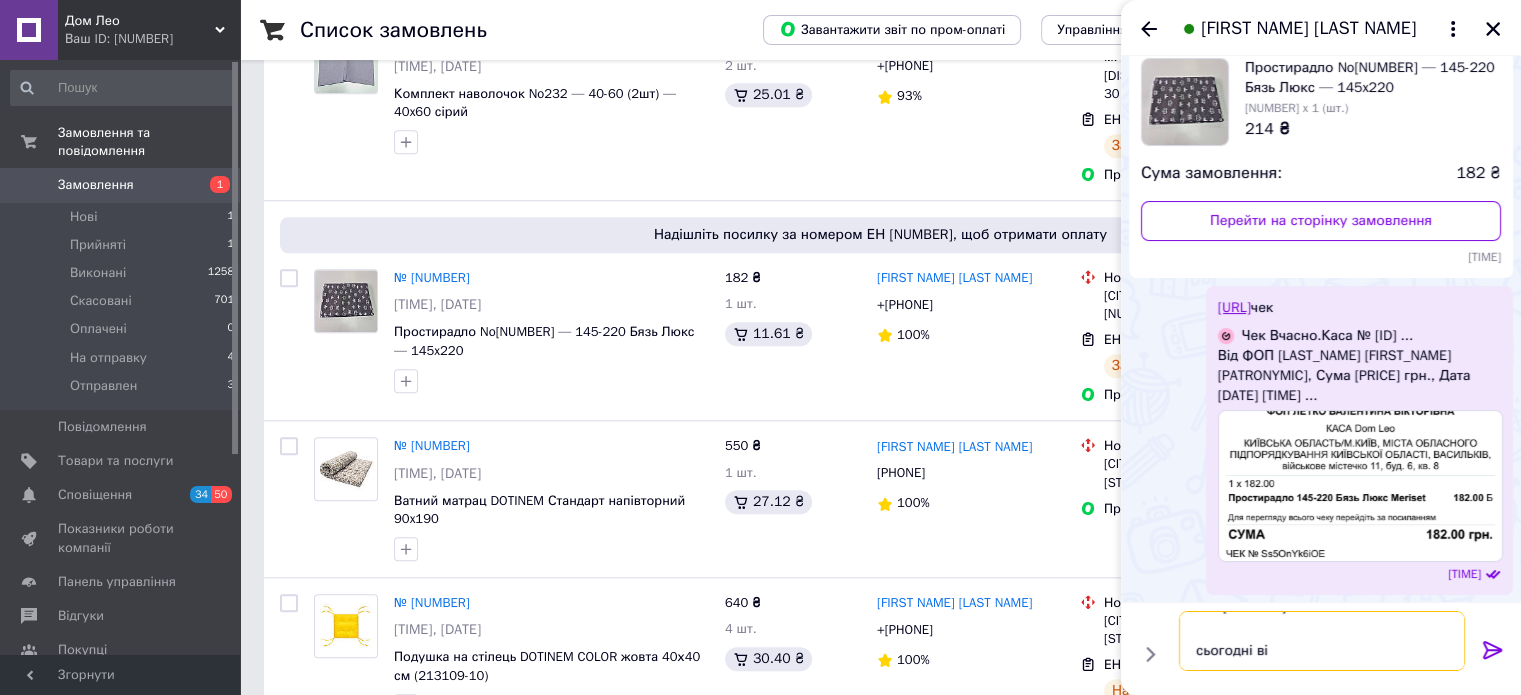 scroll, scrollTop: 68, scrollLeft: 0, axis: vertical 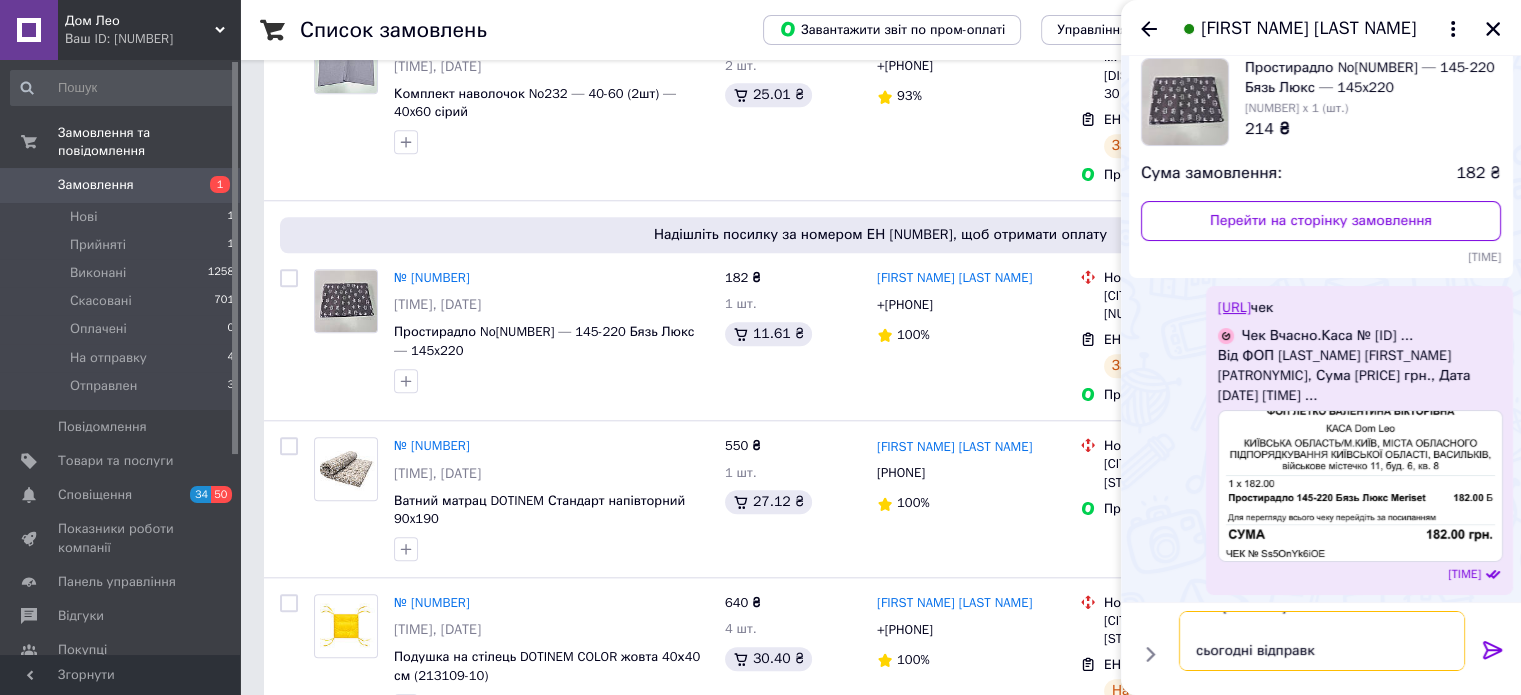 type on "Вітаємо
ЕН: [NUMBER]
сьогодні відправка" 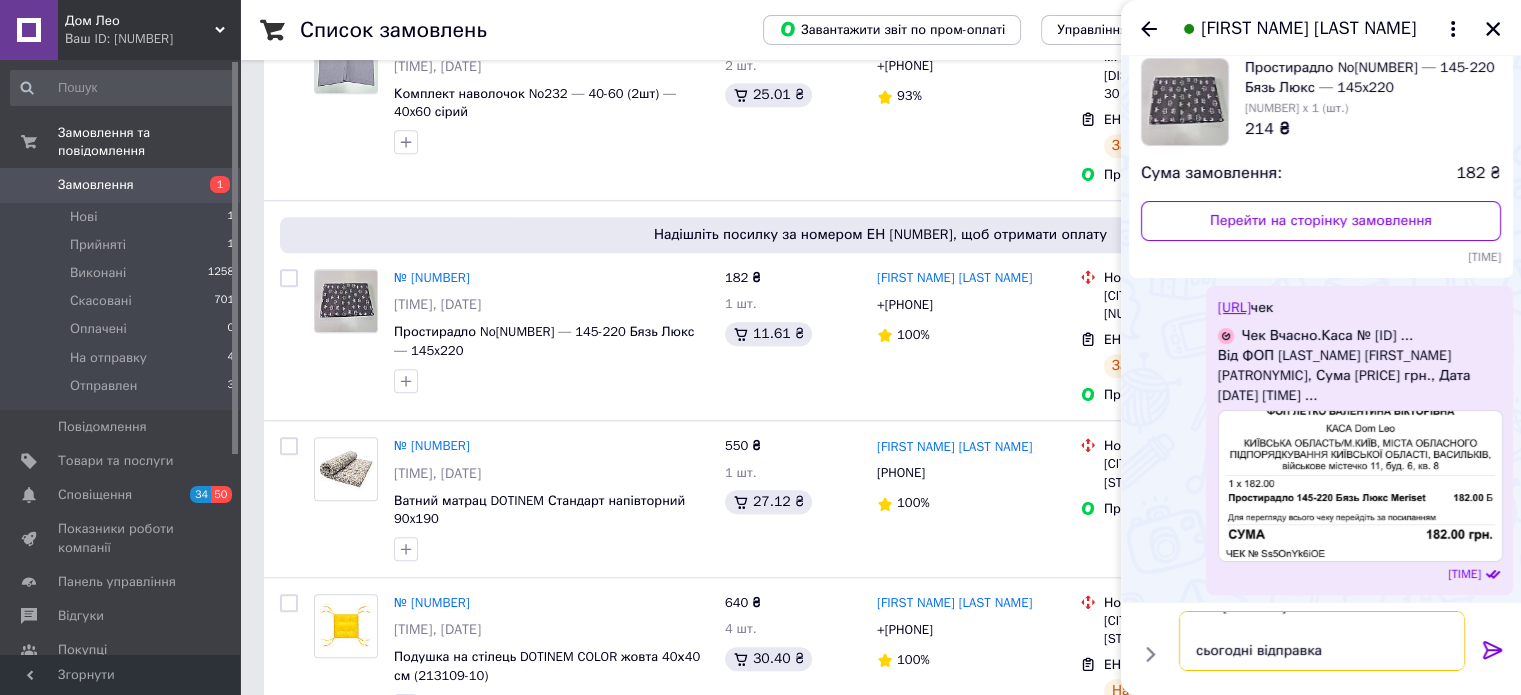type 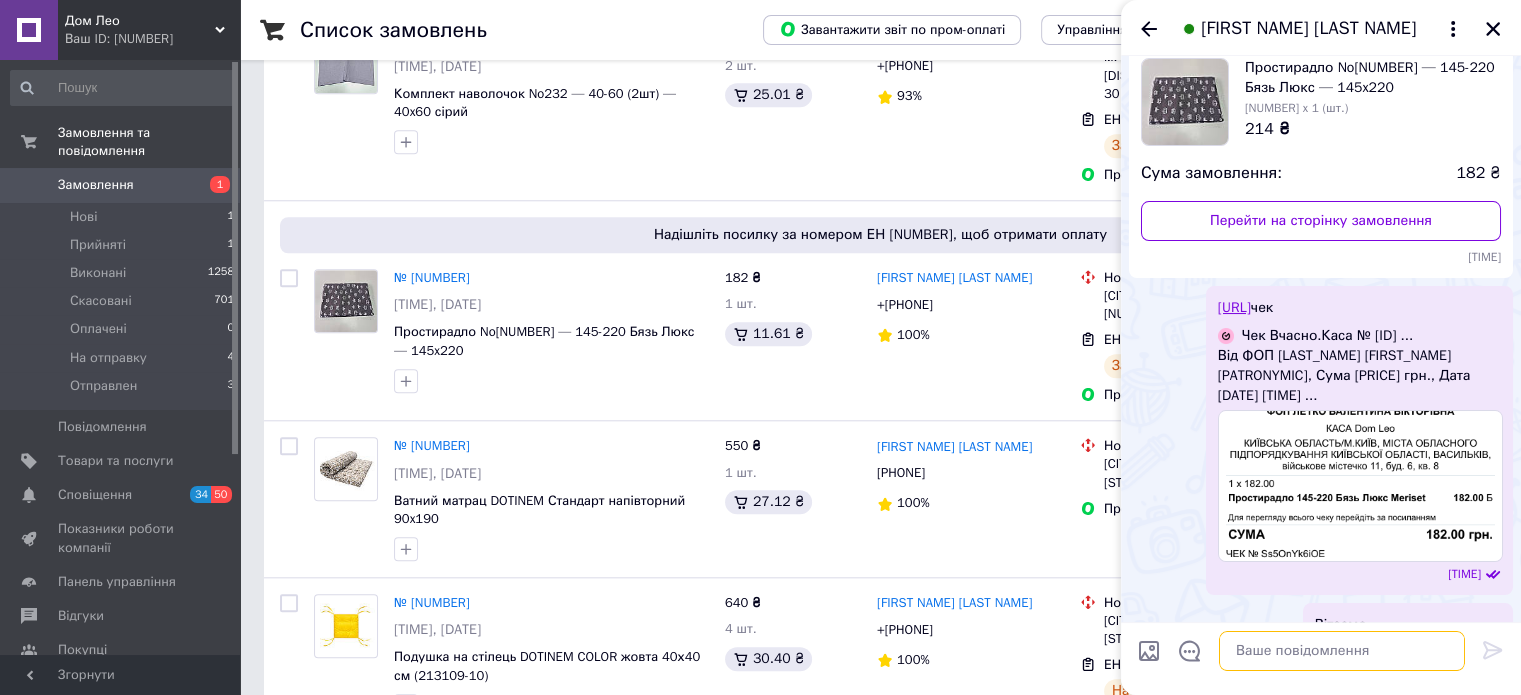 scroll, scrollTop: 0, scrollLeft: 0, axis: both 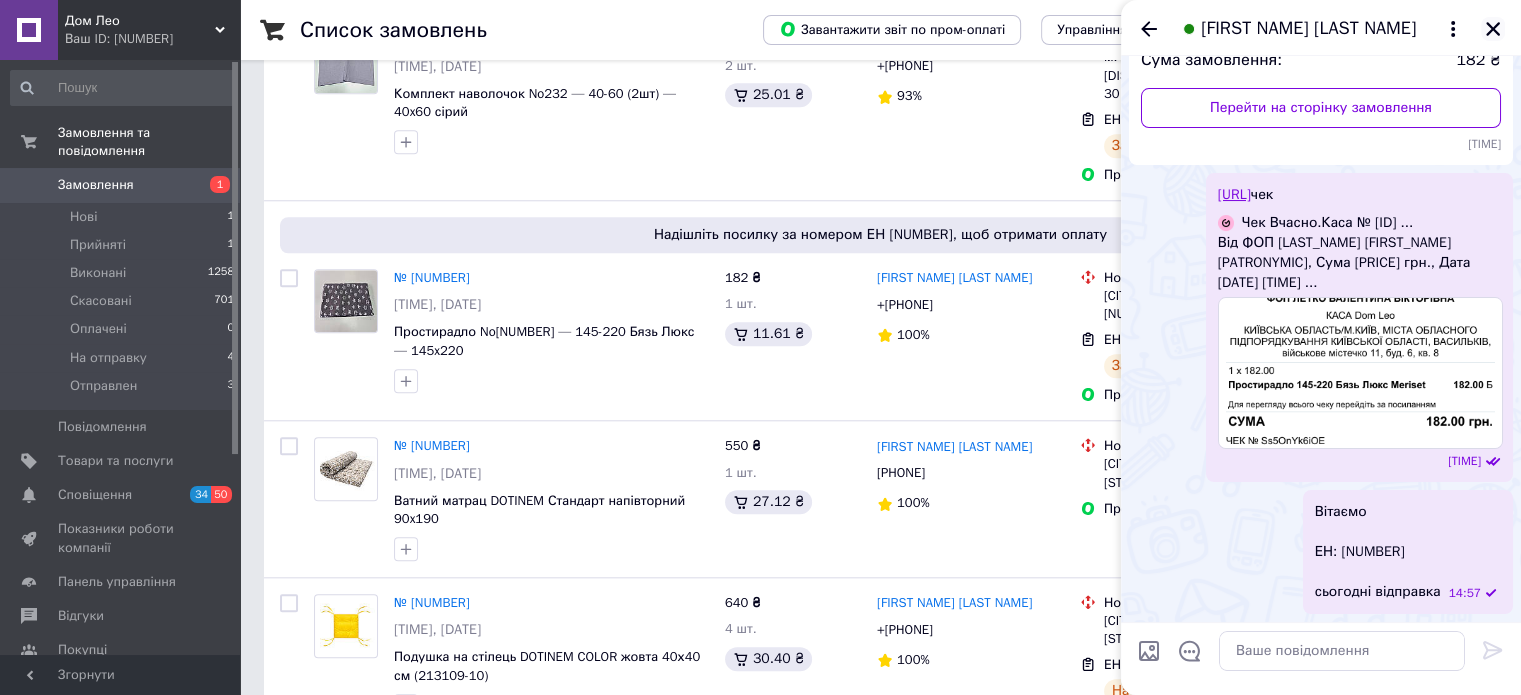 click 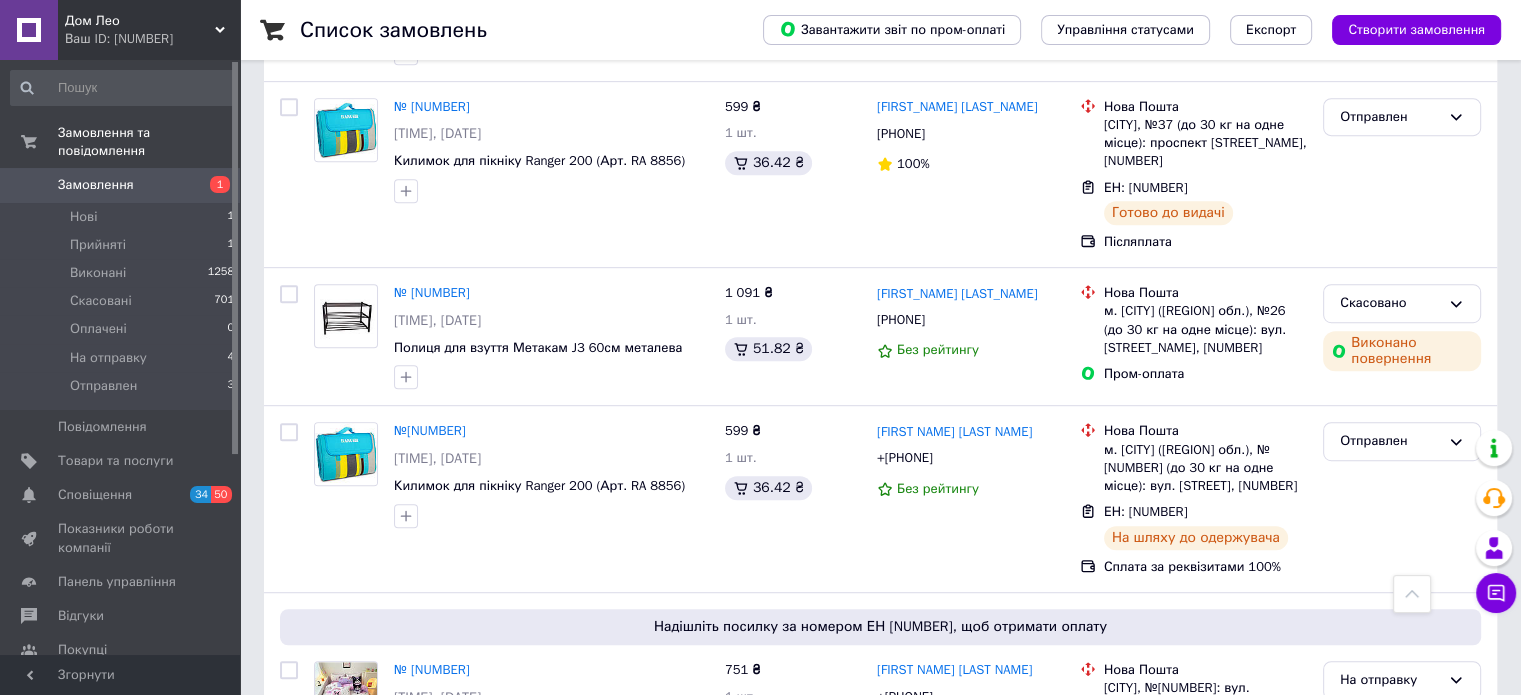 scroll, scrollTop: 1000, scrollLeft: 0, axis: vertical 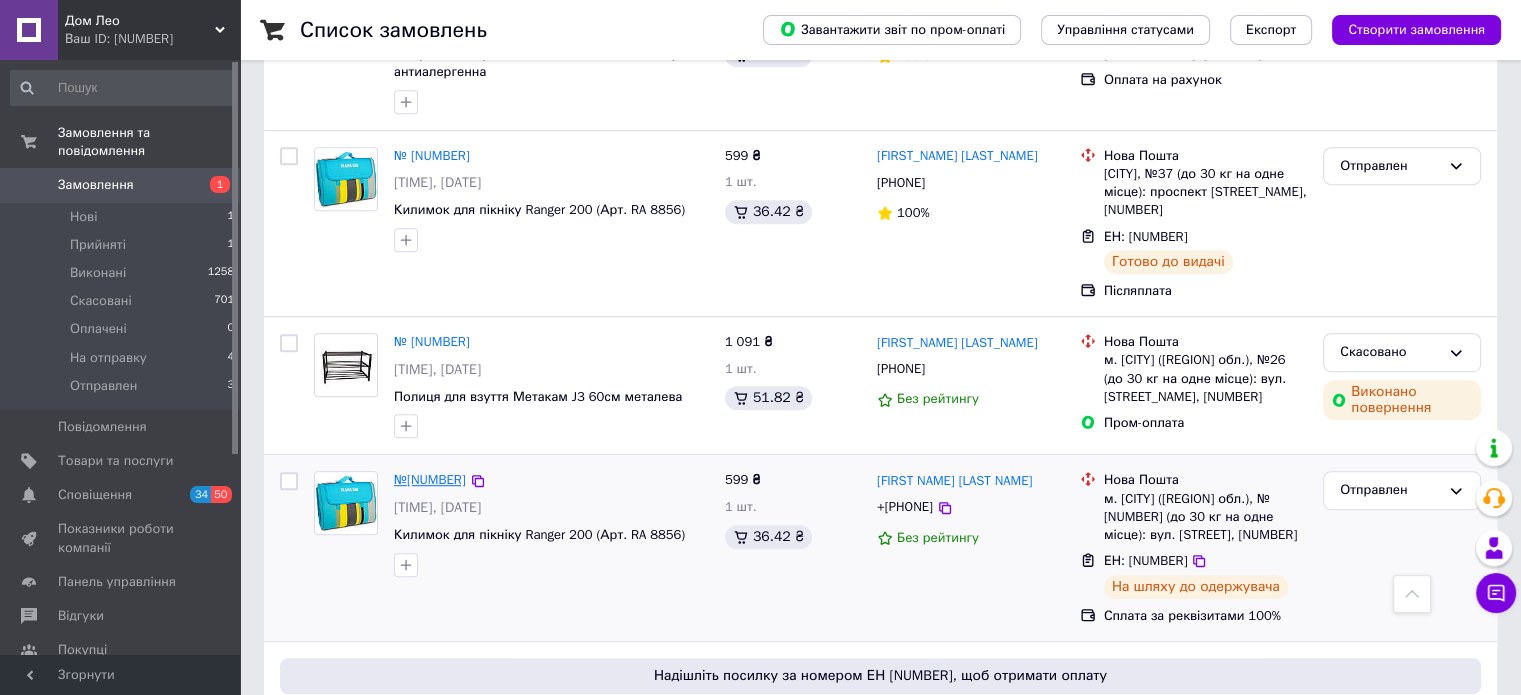 click on "№[NUMBER]" at bounding box center [430, 479] 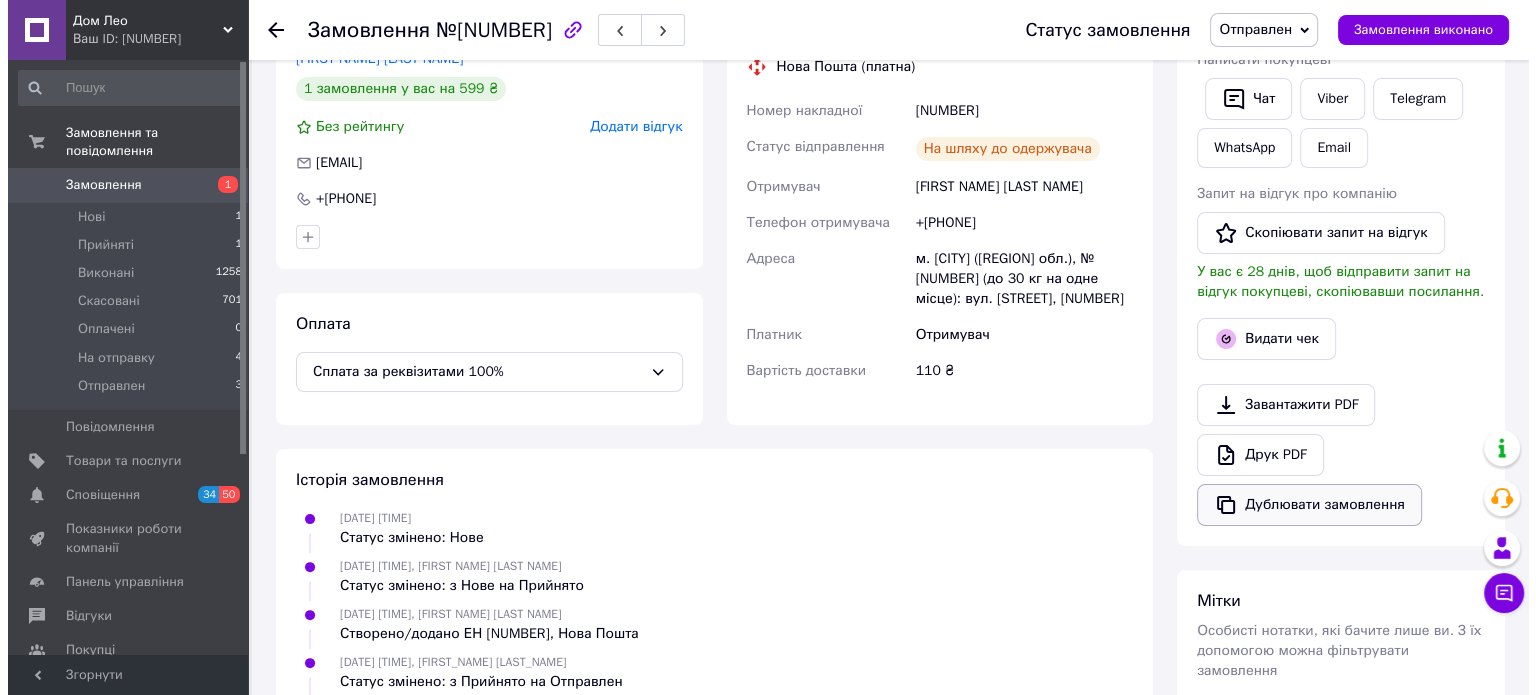 scroll, scrollTop: 344, scrollLeft: 0, axis: vertical 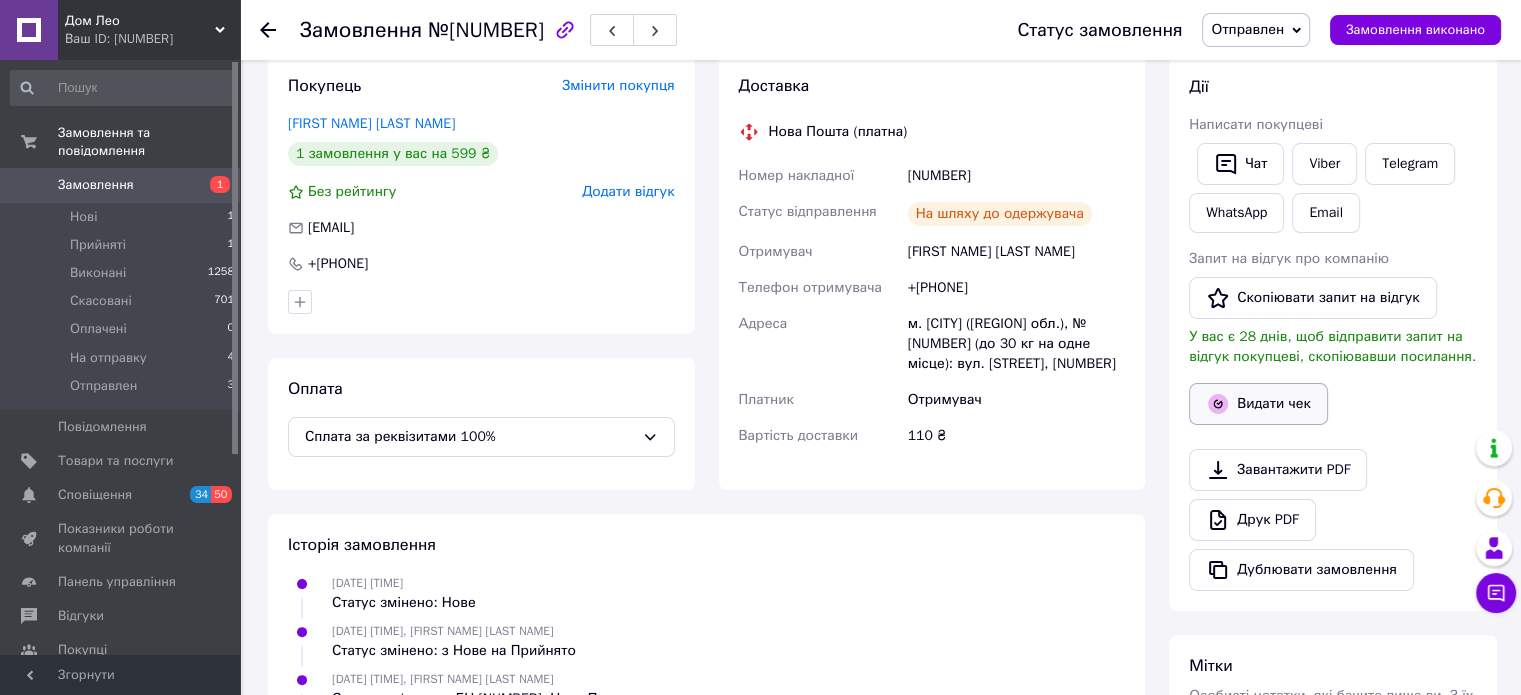 click on "Видати чек" at bounding box center [1258, 404] 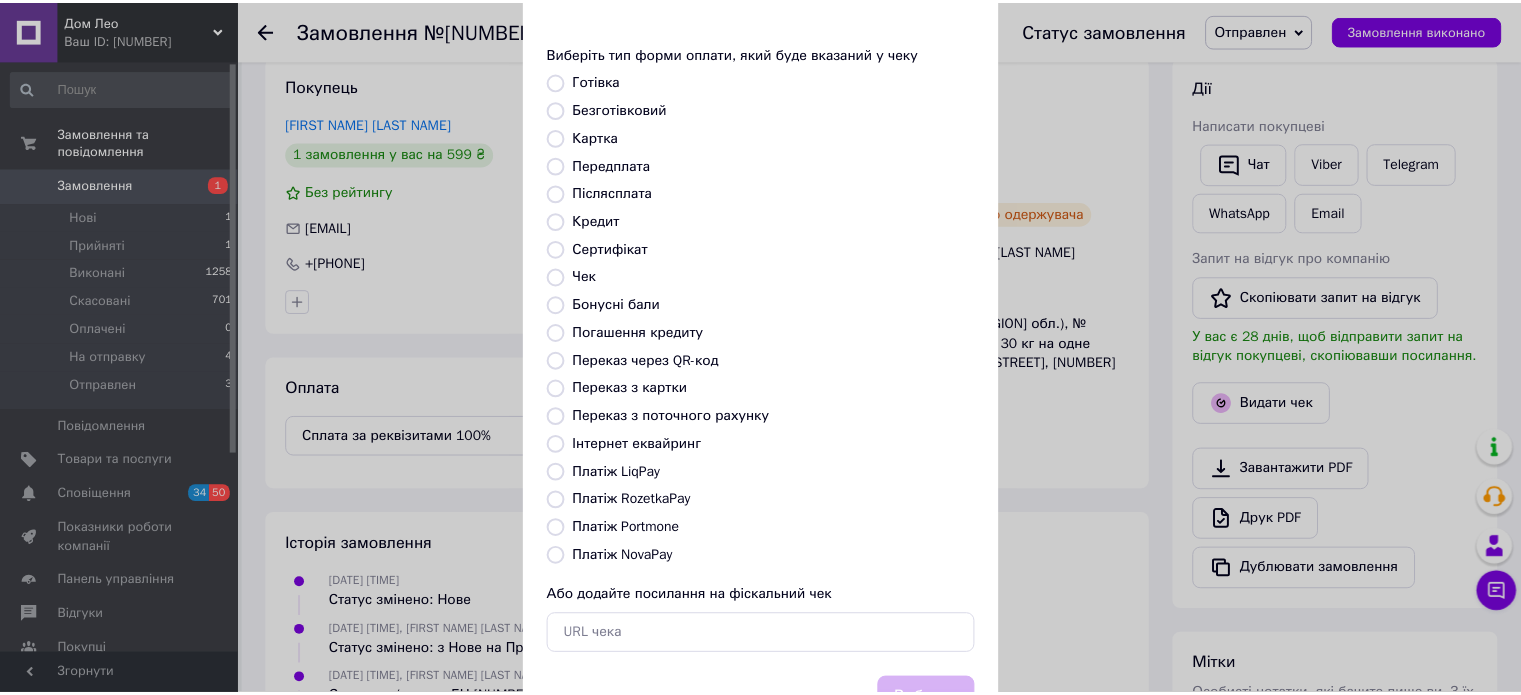 scroll, scrollTop: 163, scrollLeft: 0, axis: vertical 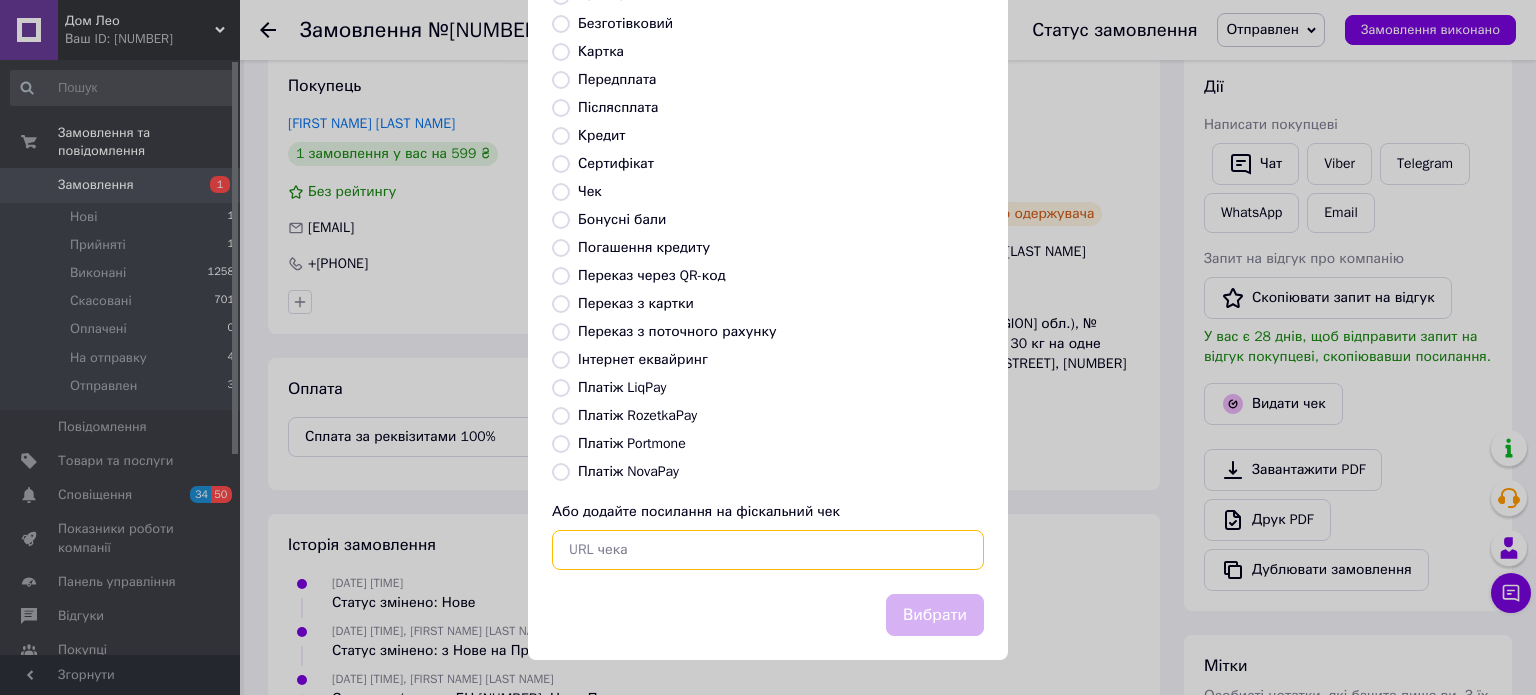 click at bounding box center (768, 550) 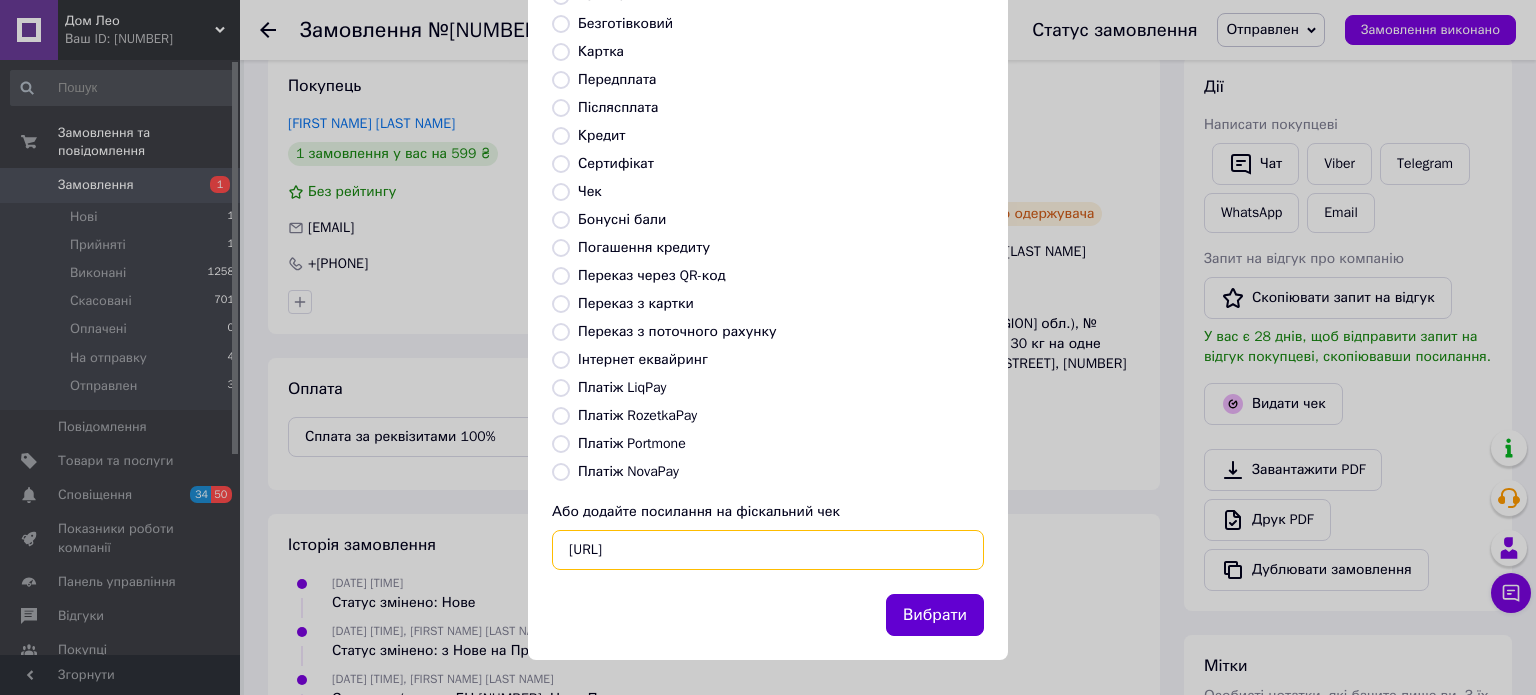 type on "[URL]" 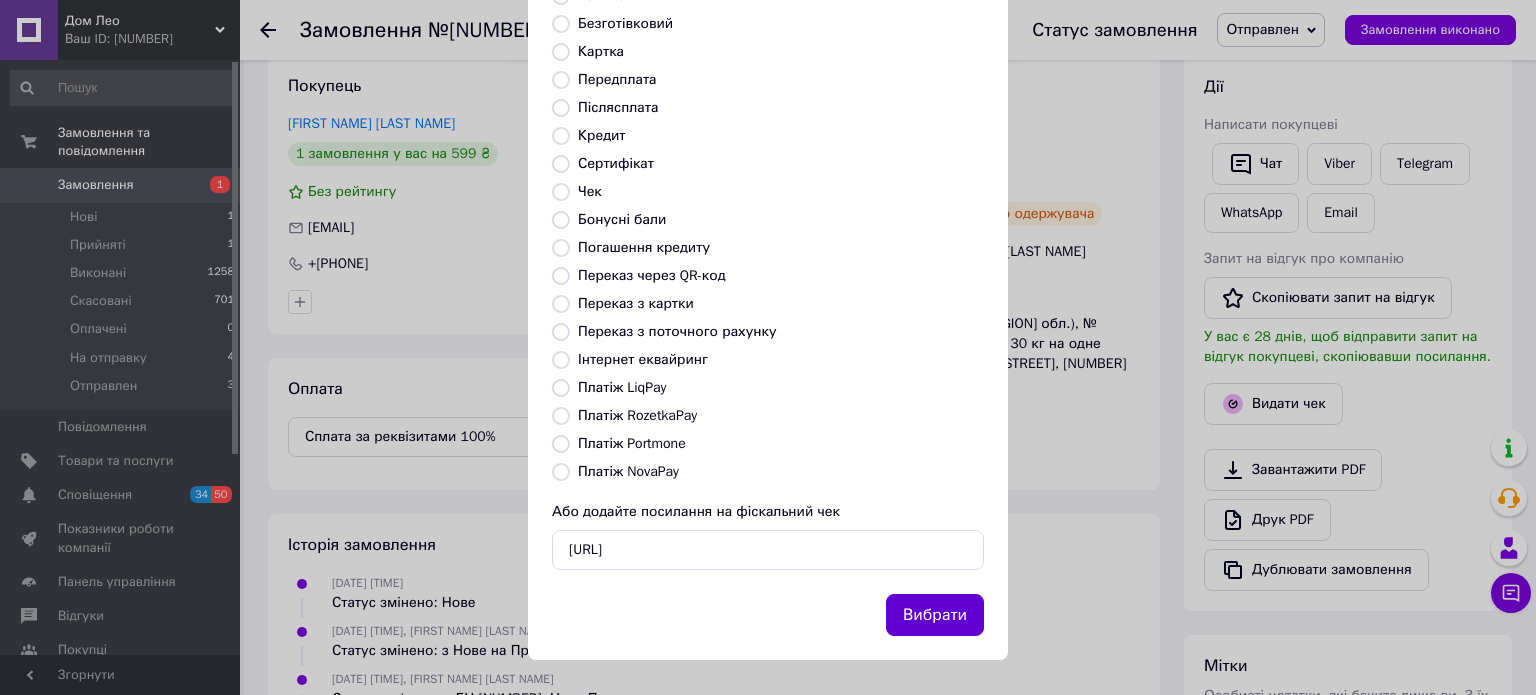 click on "Вибрати" at bounding box center (935, 615) 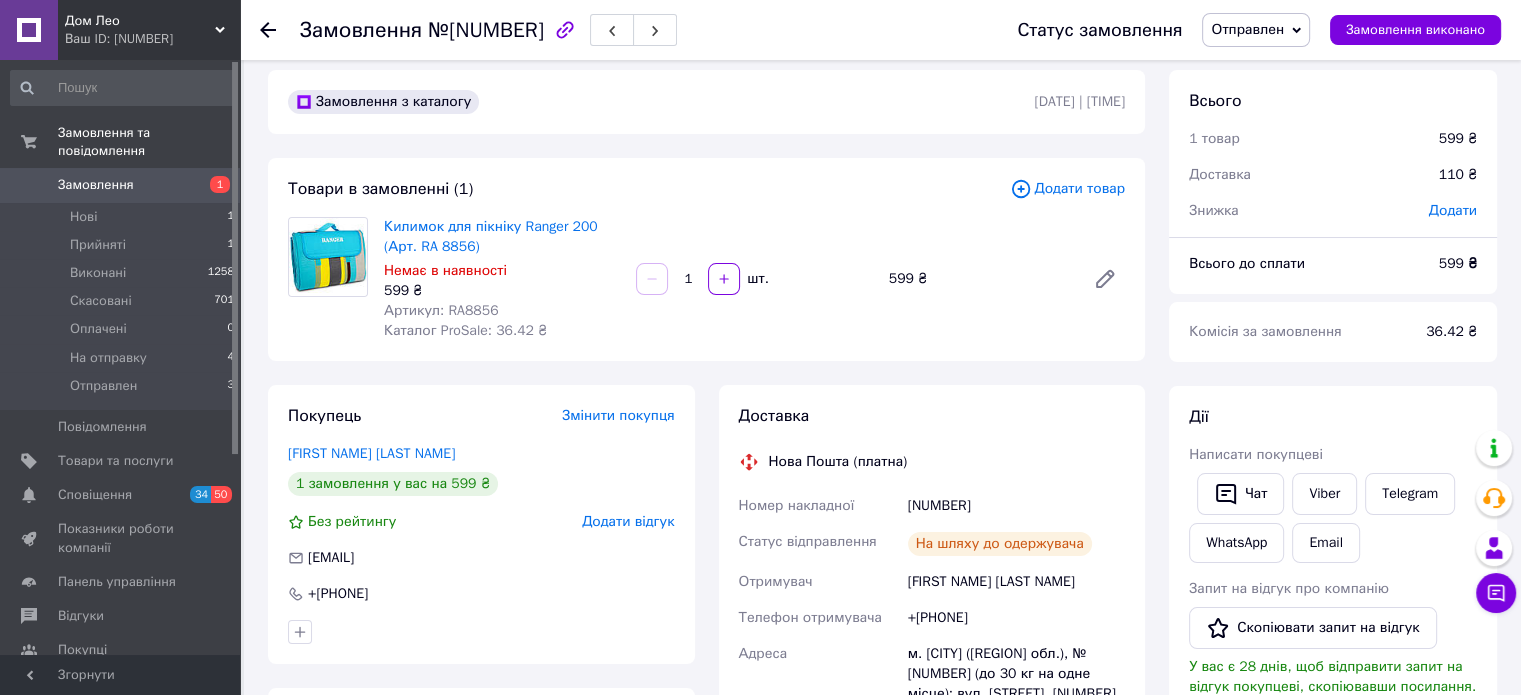 scroll, scrollTop: 0, scrollLeft: 0, axis: both 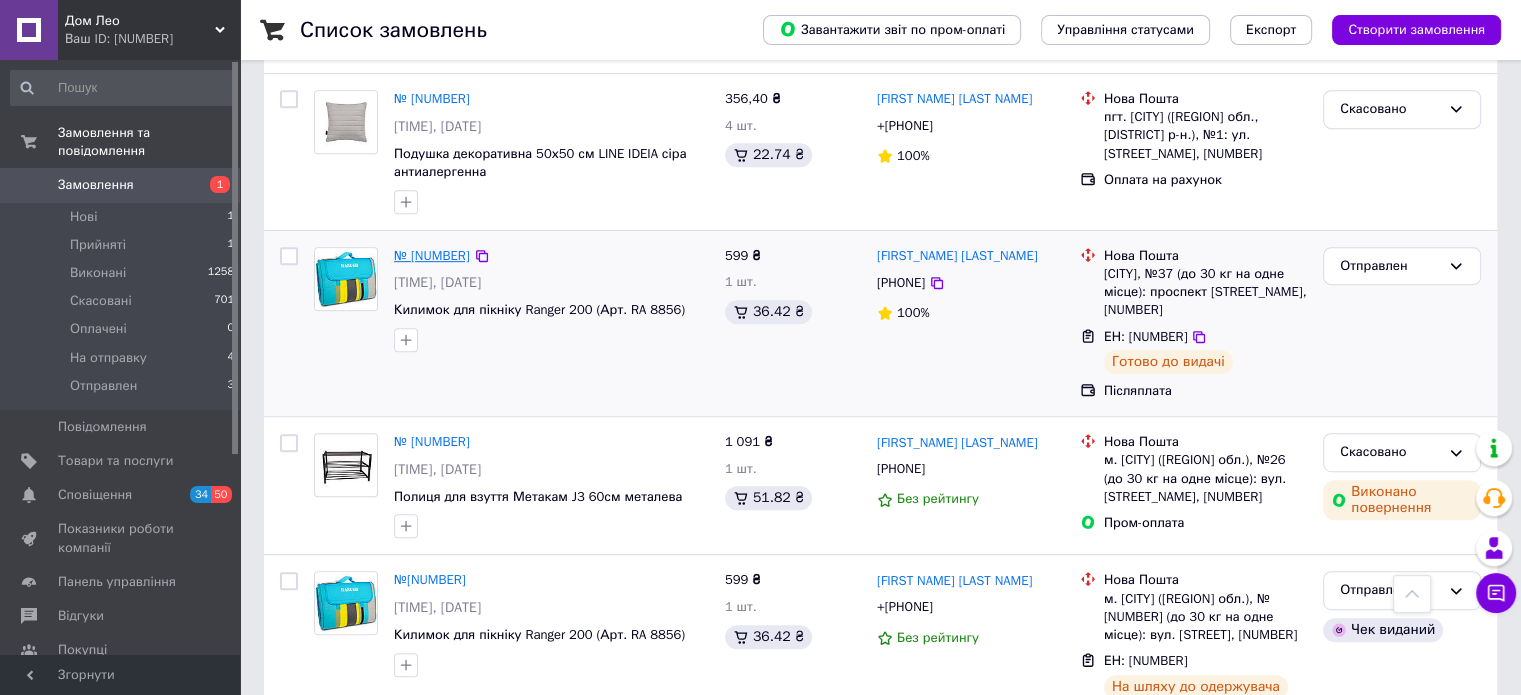 click on "№ [NUMBER]" at bounding box center [432, 255] 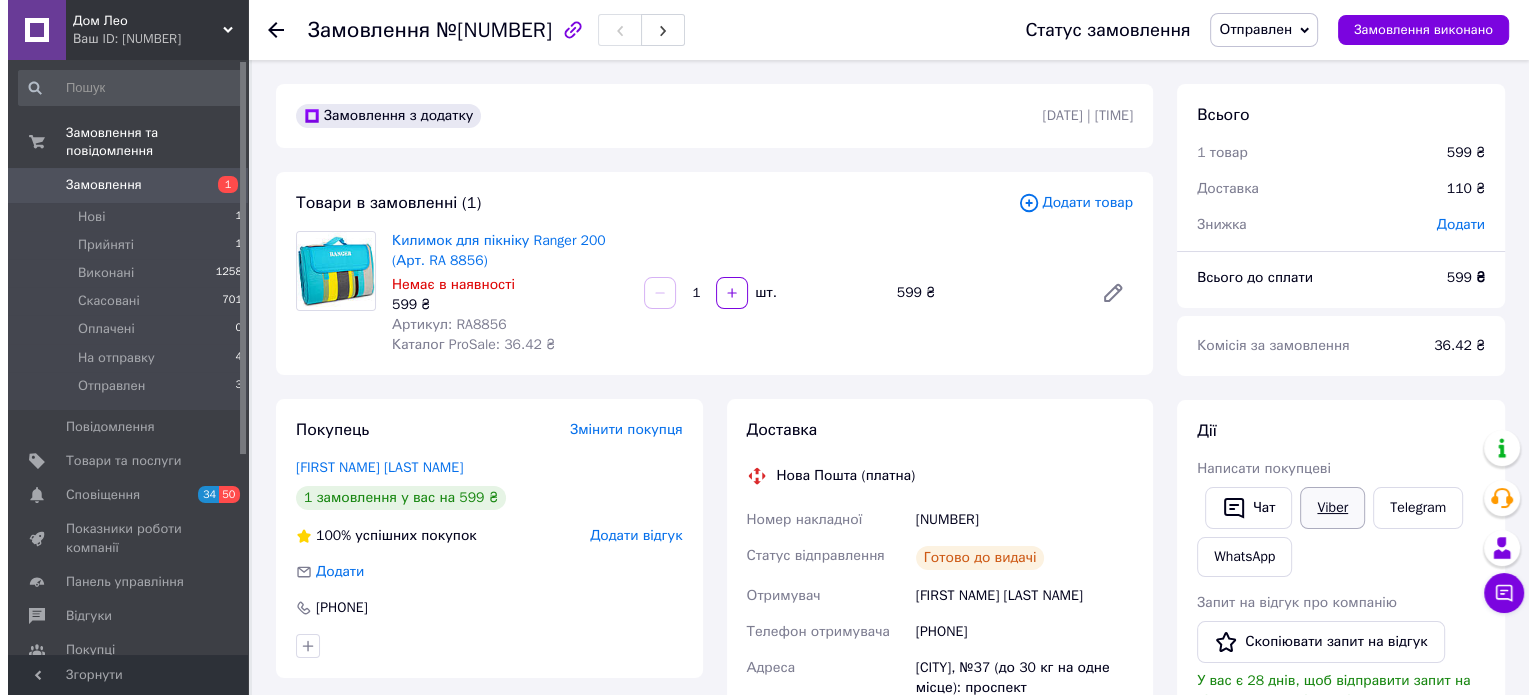 scroll, scrollTop: 500, scrollLeft: 0, axis: vertical 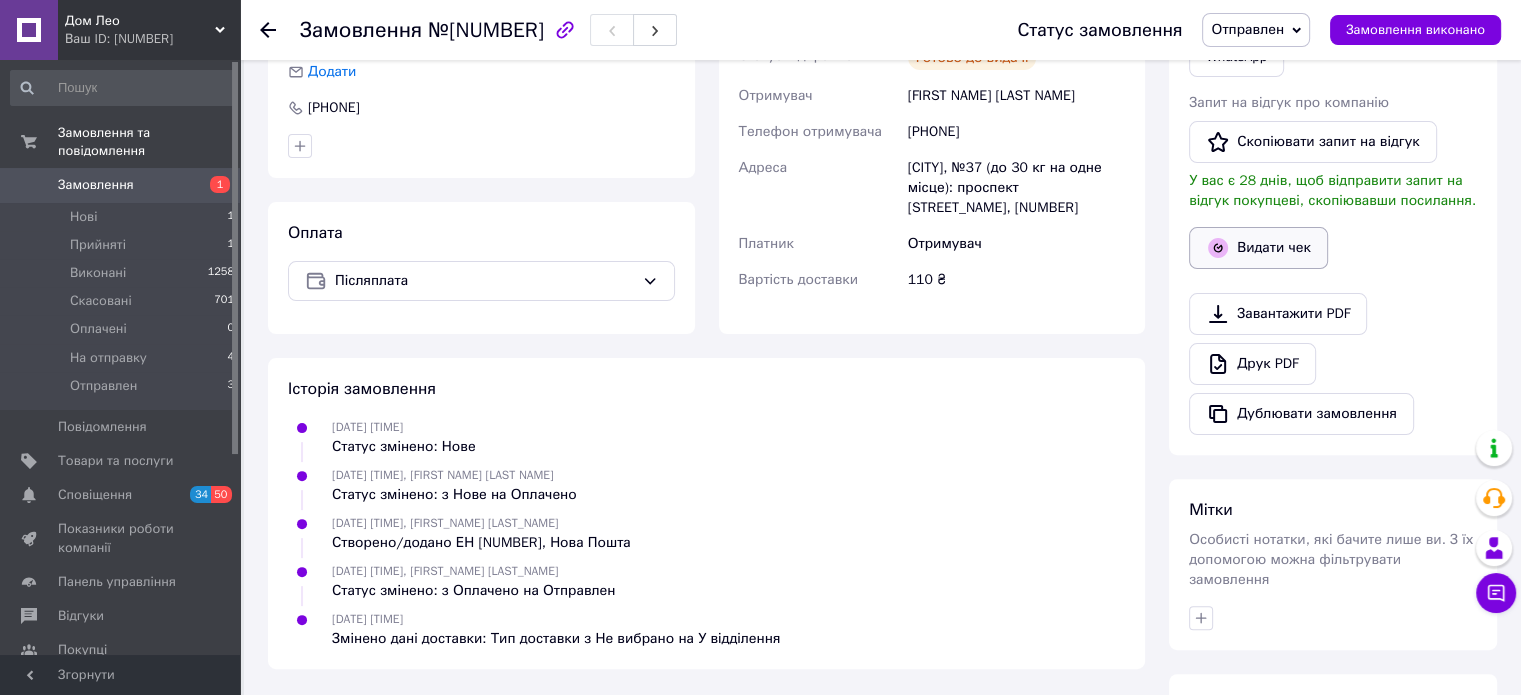 click 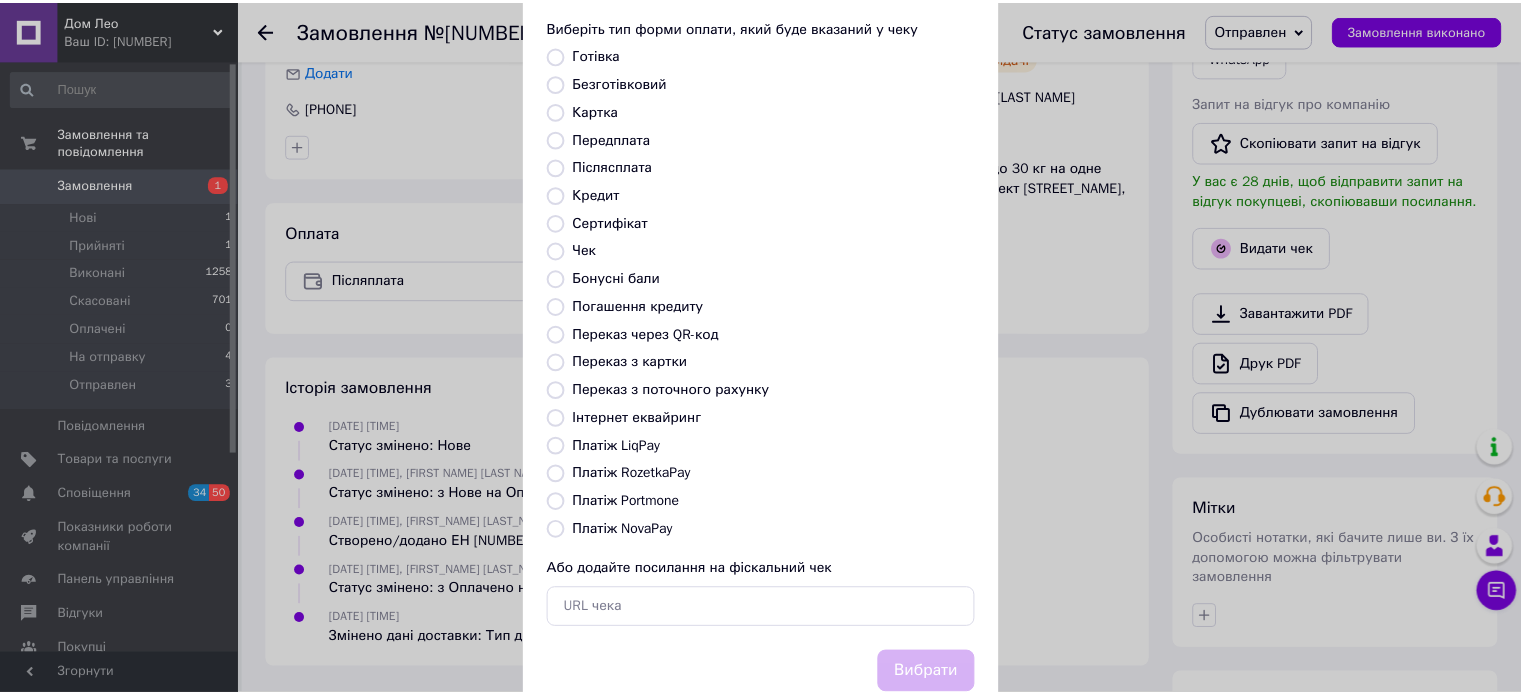scroll, scrollTop: 163, scrollLeft: 0, axis: vertical 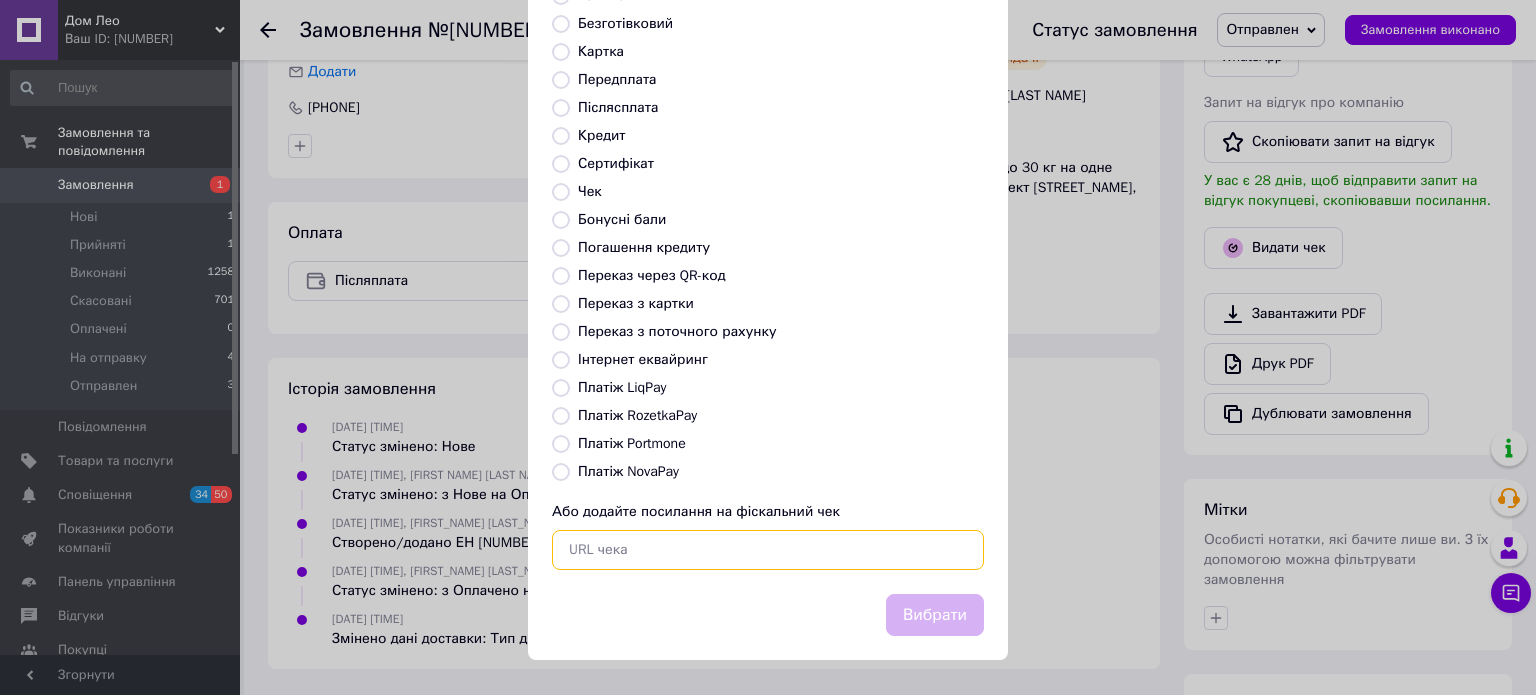 click at bounding box center [768, 550] 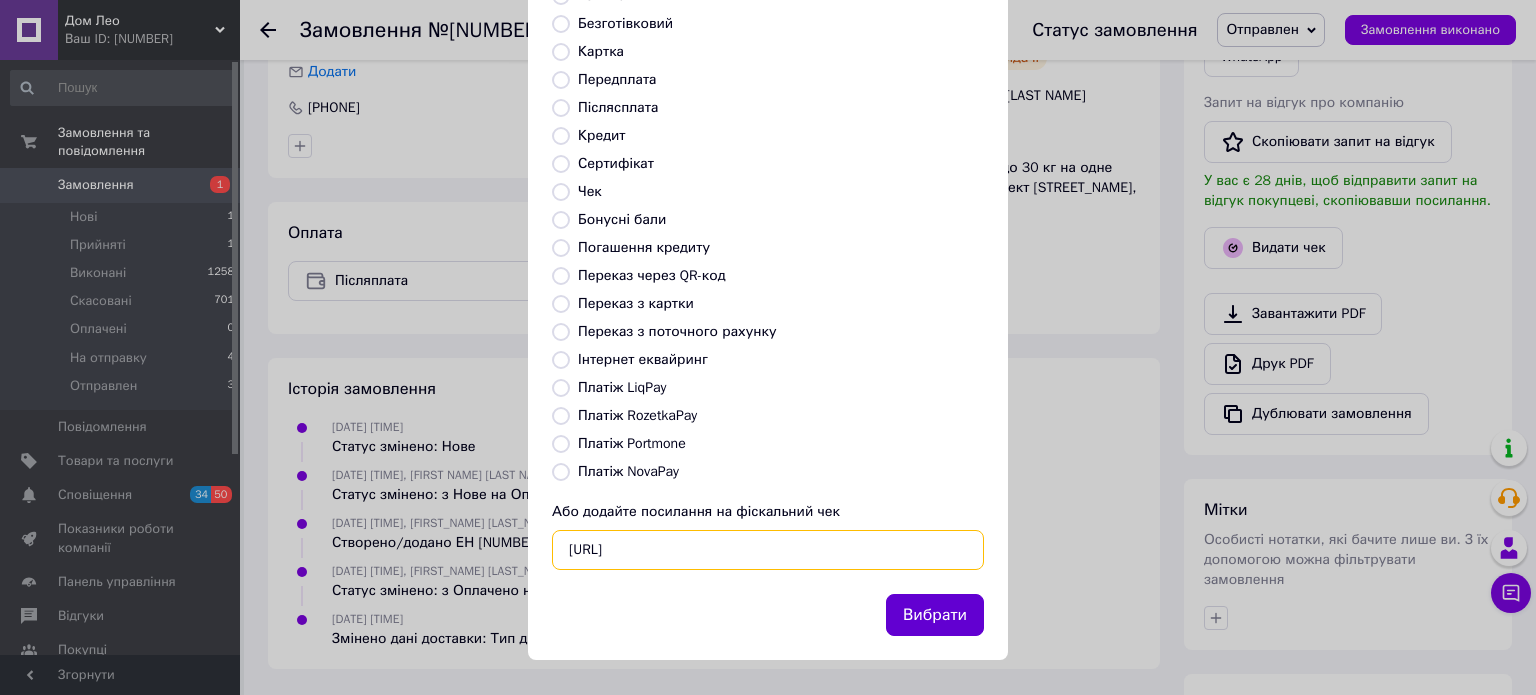 type on "[URL]" 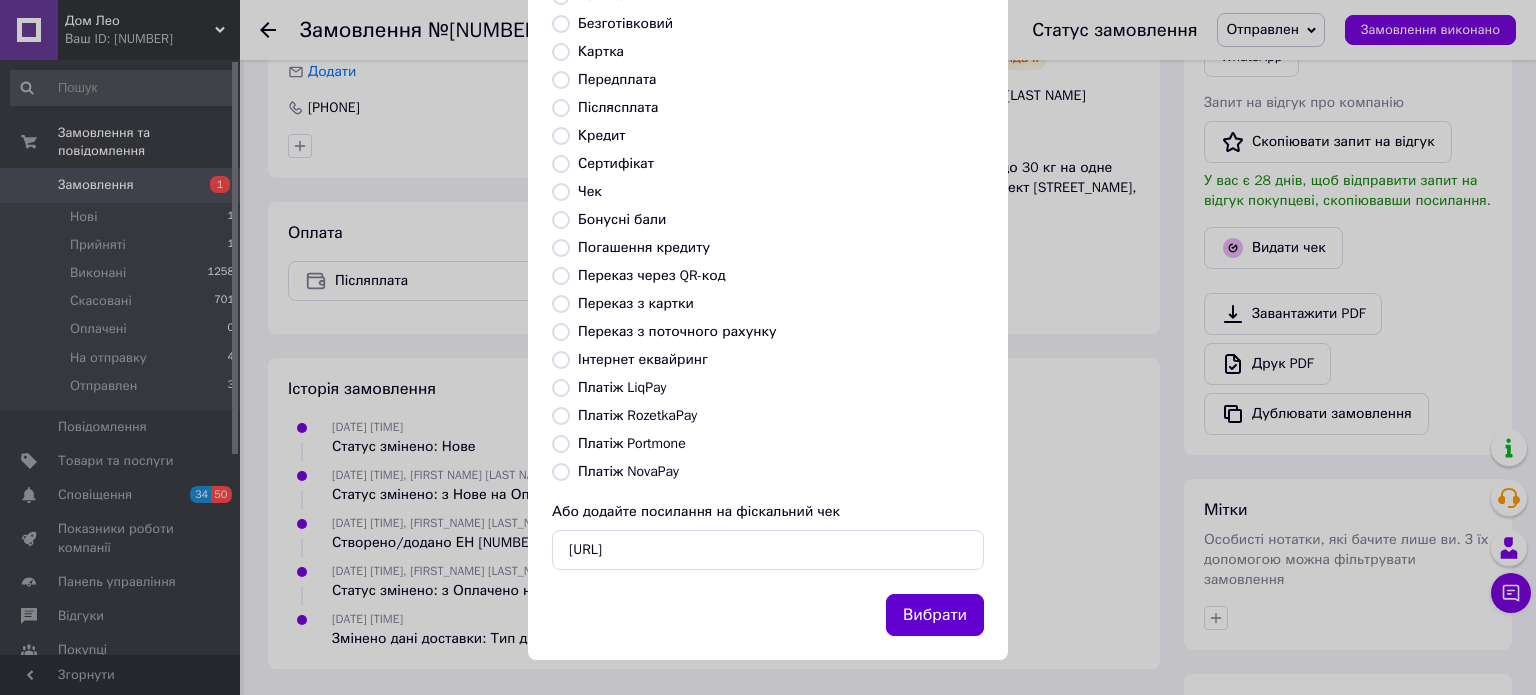 click on "Вибрати" at bounding box center [935, 615] 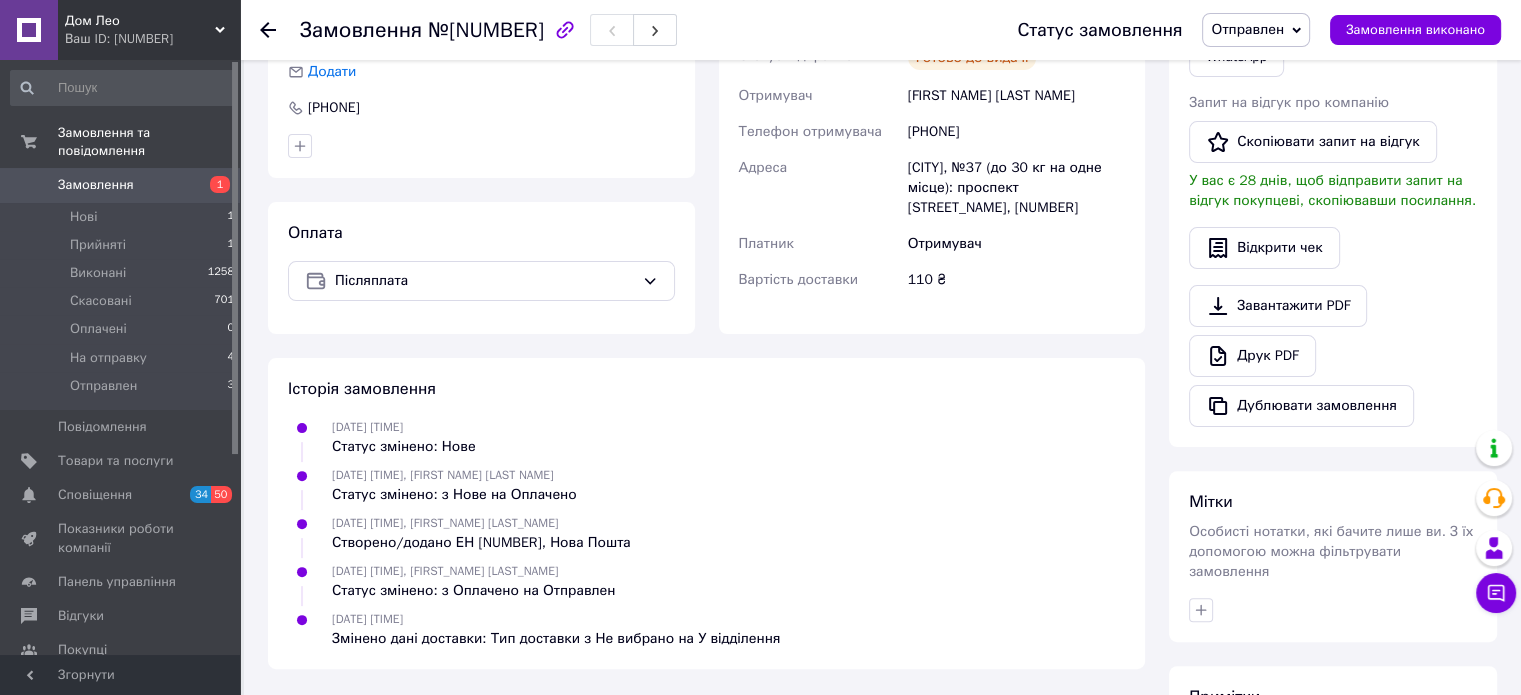 click on "Замовлення" at bounding box center [96, 185] 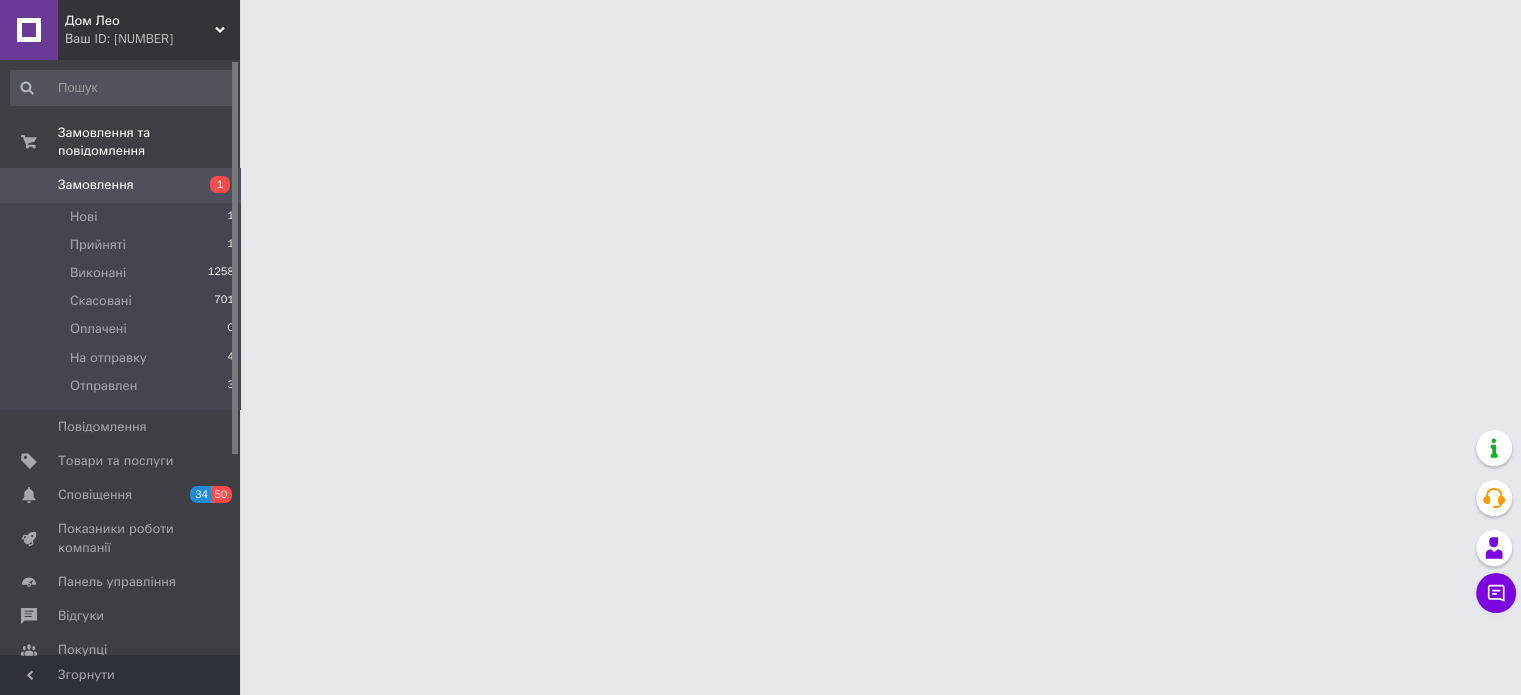 scroll, scrollTop: 0, scrollLeft: 0, axis: both 